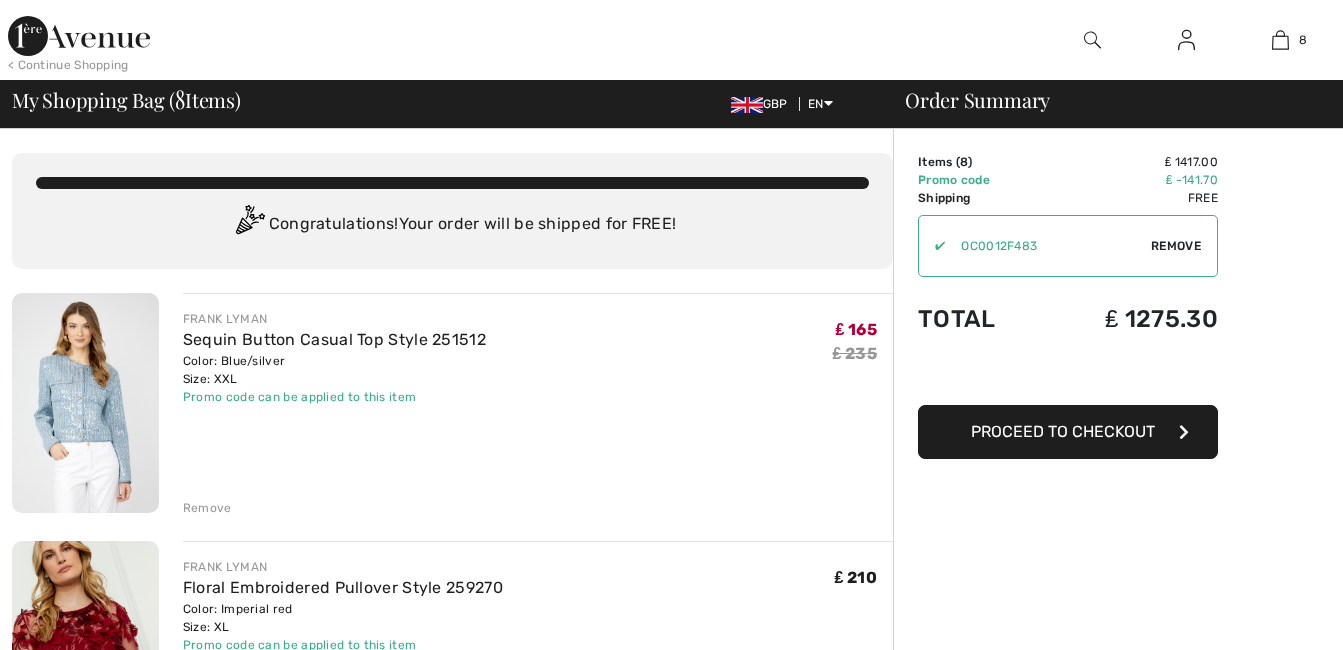 scroll, scrollTop: 0, scrollLeft: 0, axis: both 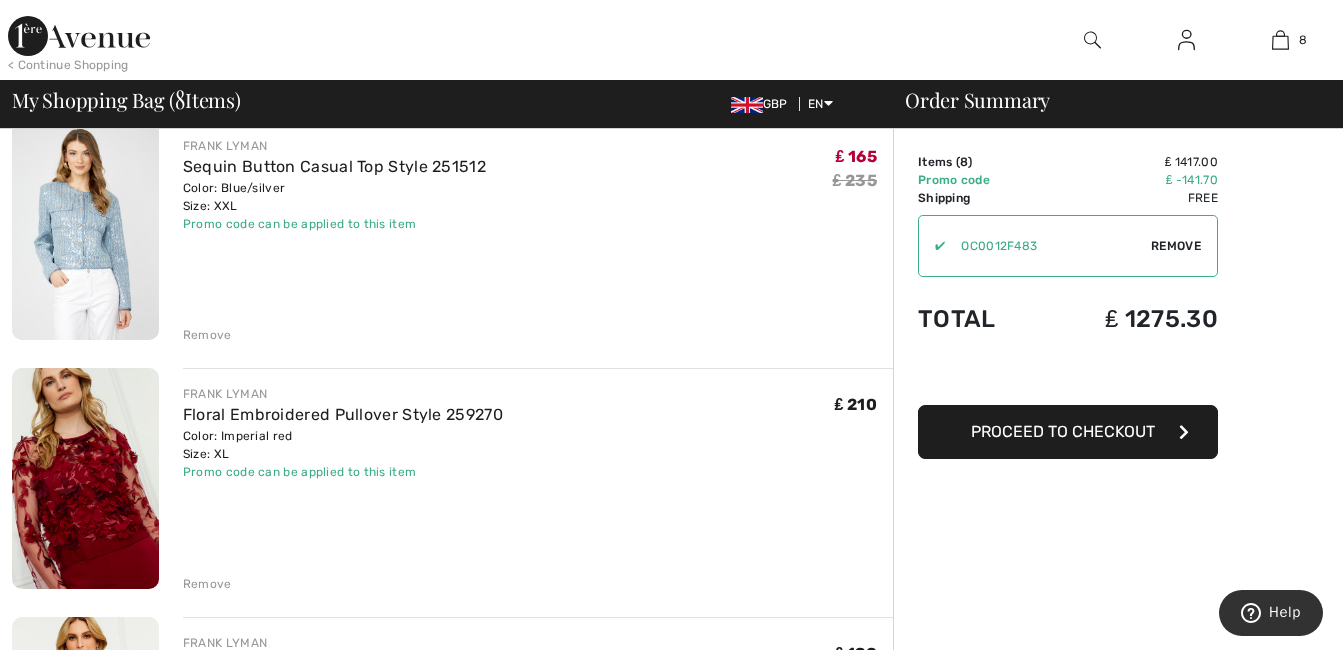 click on "Remove" at bounding box center (207, 335) 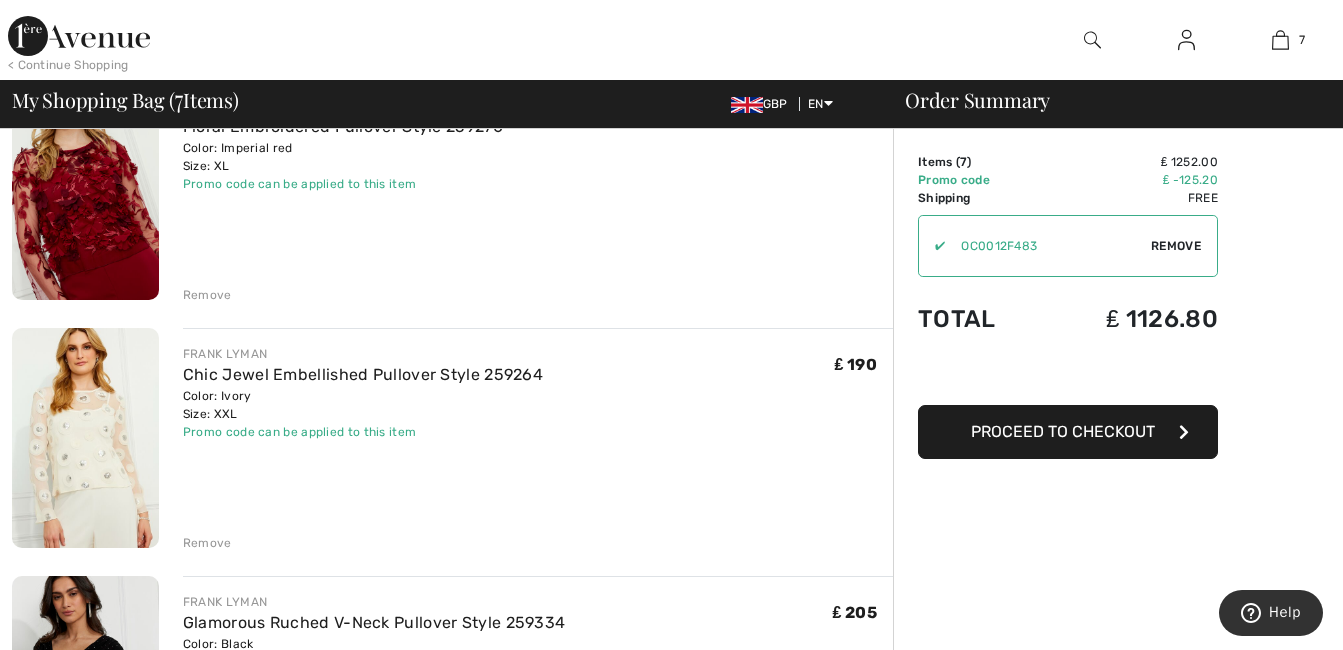 scroll, scrollTop: 307, scrollLeft: 0, axis: vertical 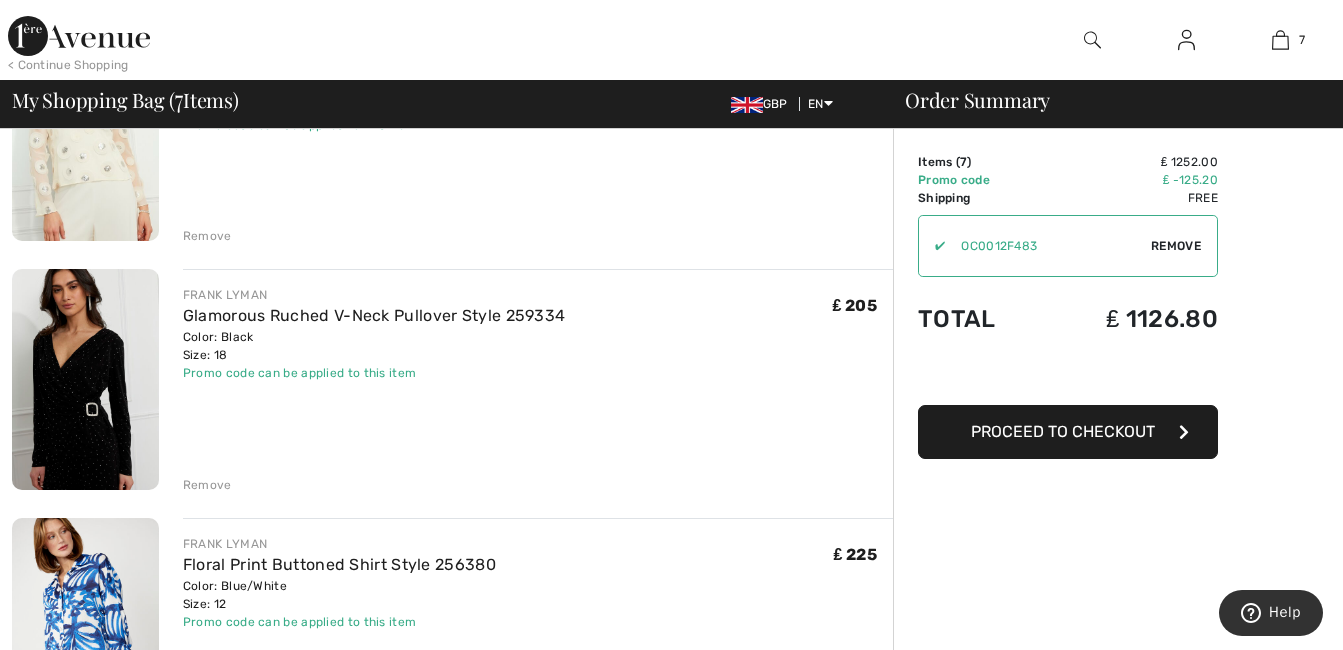click at bounding box center [85, 379] 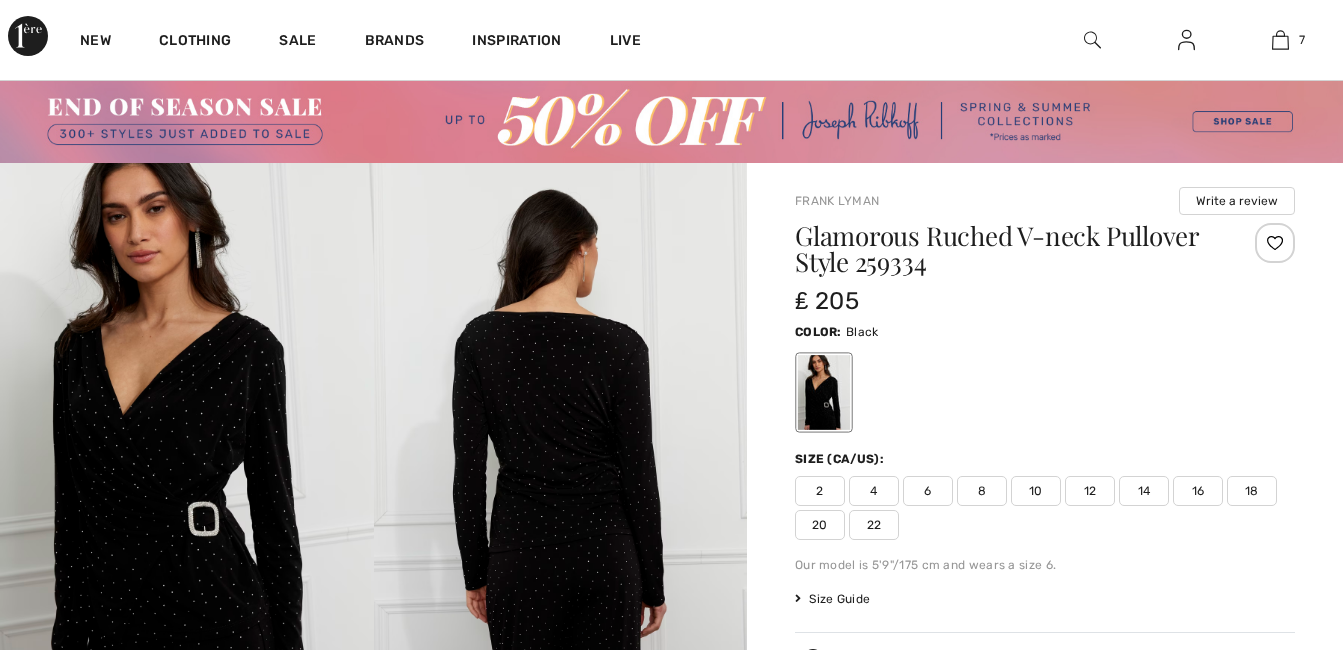 scroll, scrollTop: 253, scrollLeft: 0, axis: vertical 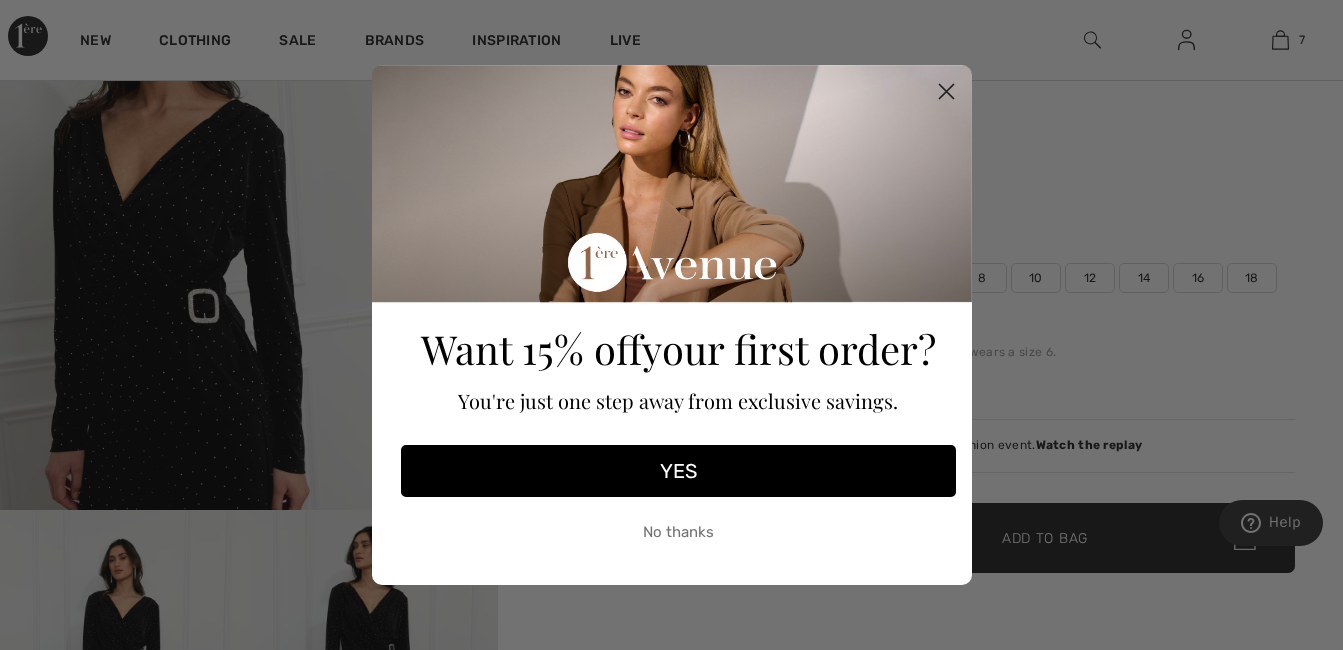 click 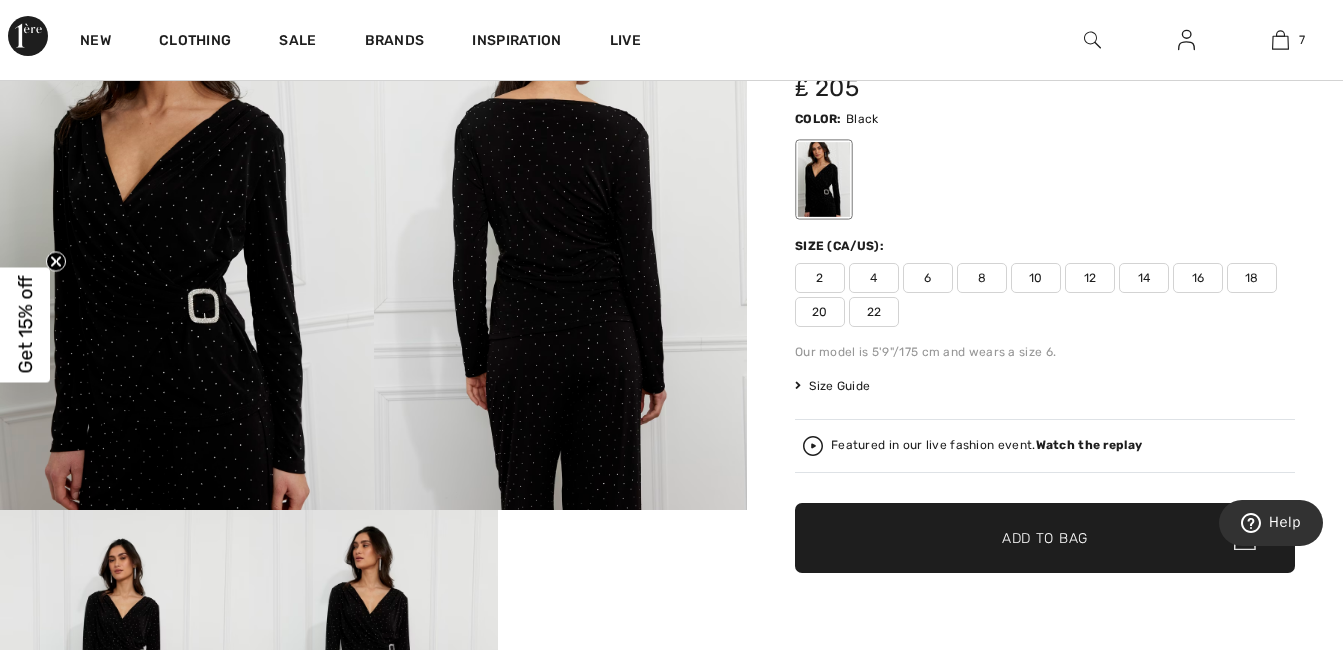 click on "16" at bounding box center (1198, 278) 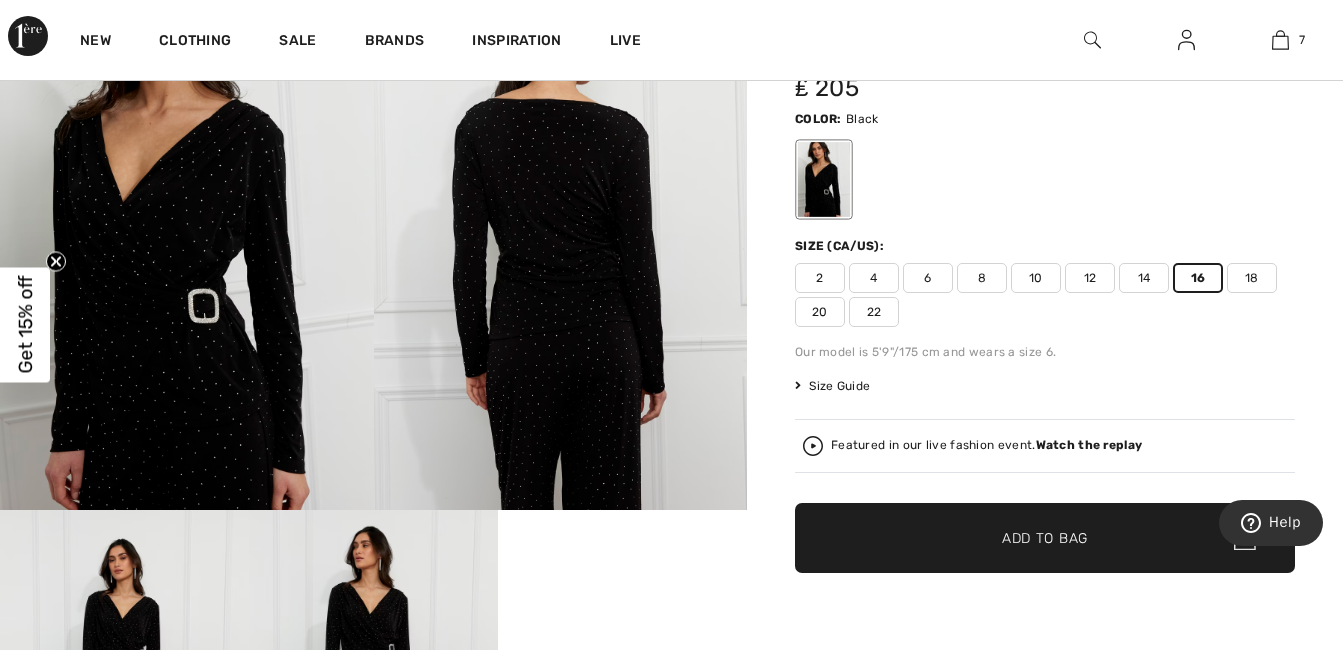 click on "✔ Added to Bag
Add to Bag" at bounding box center [1045, 538] 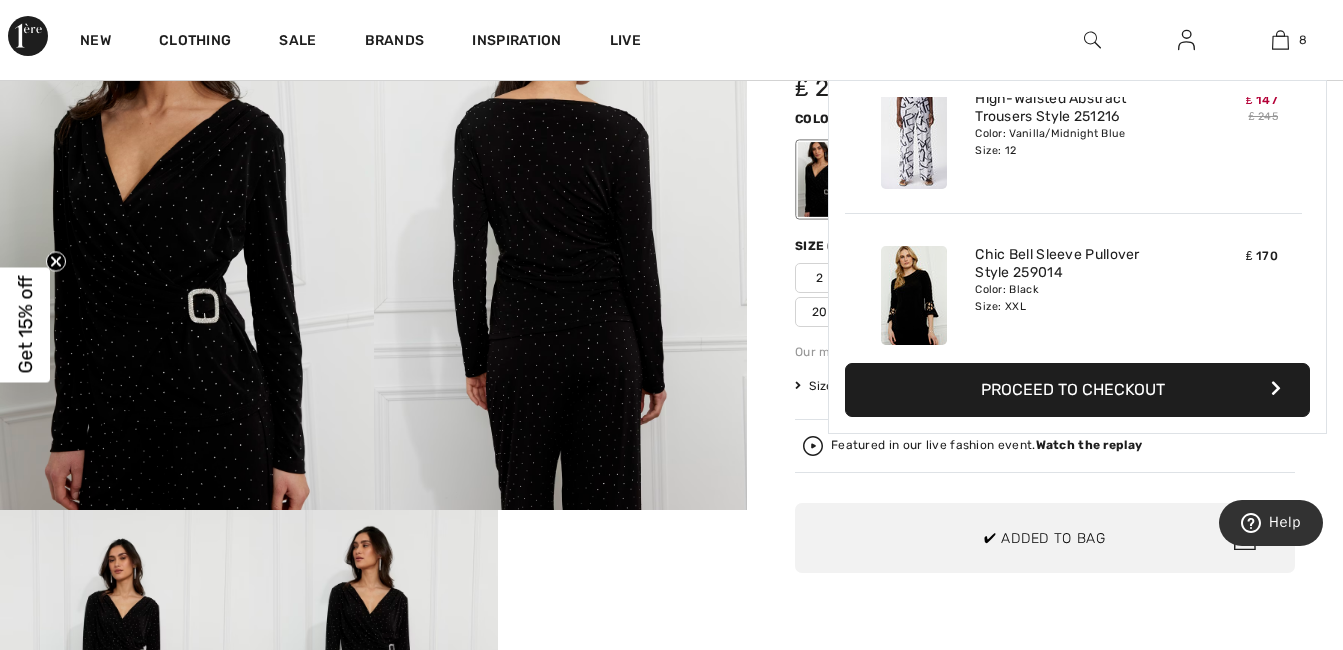 scroll, scrollTop: 0, scrollLeft: 0, axis: both 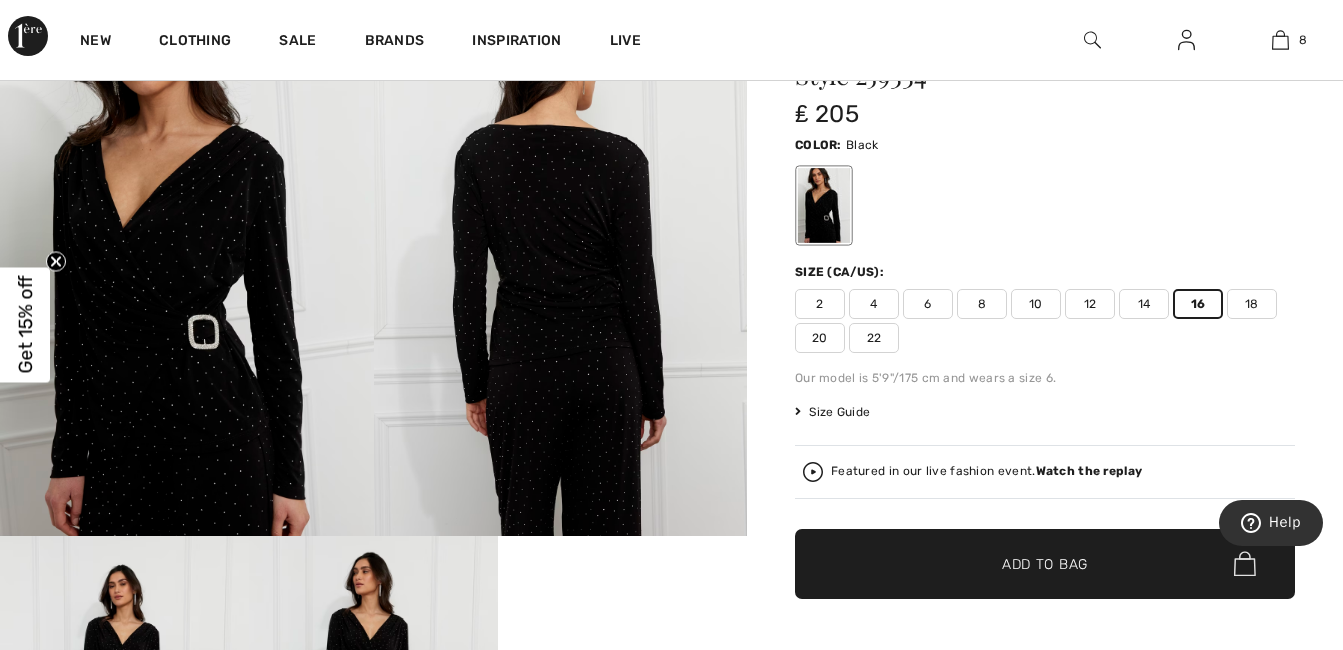 click at bounding box center (813, 472) 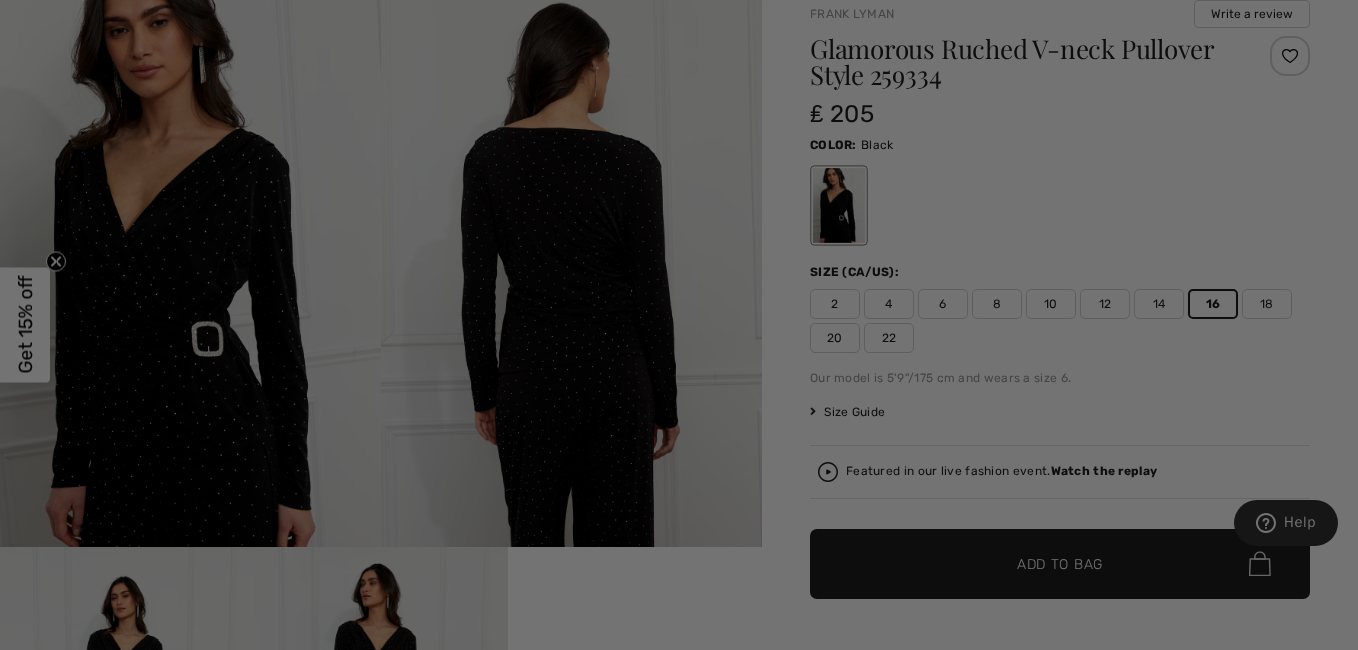 scroll, scrollTop: 0, scrollLeft: 0, axis: both 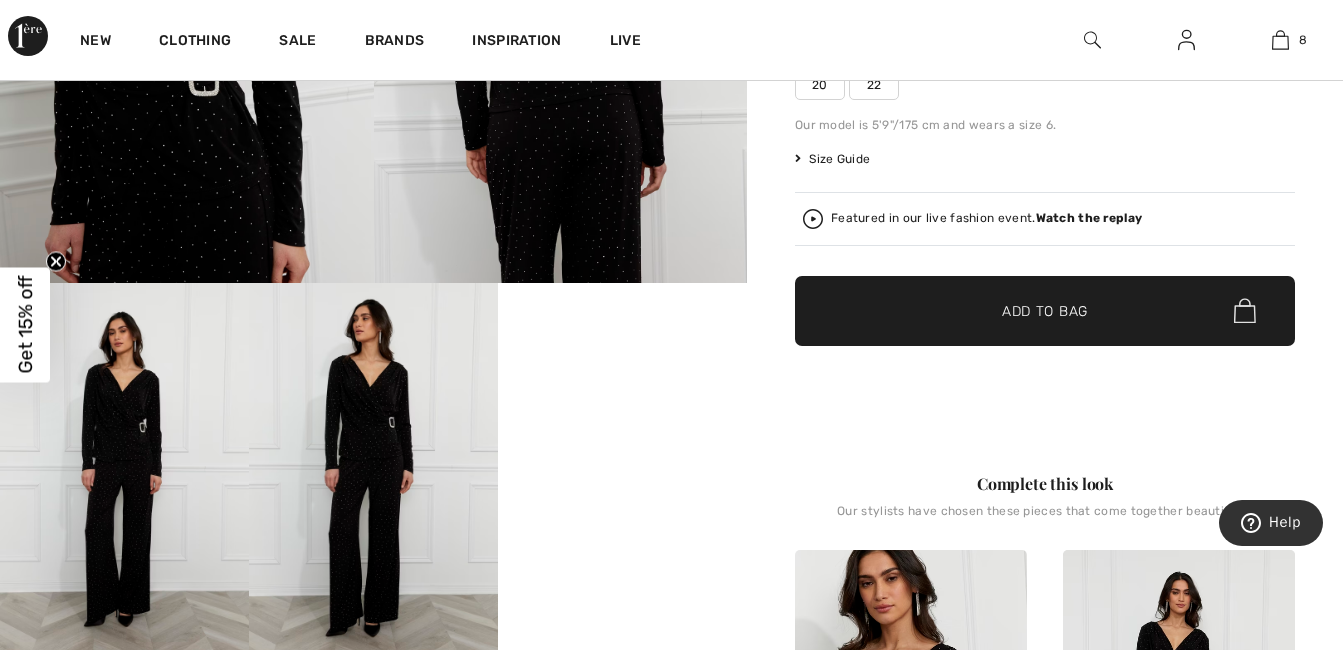 click at bounding box center [813, 219] 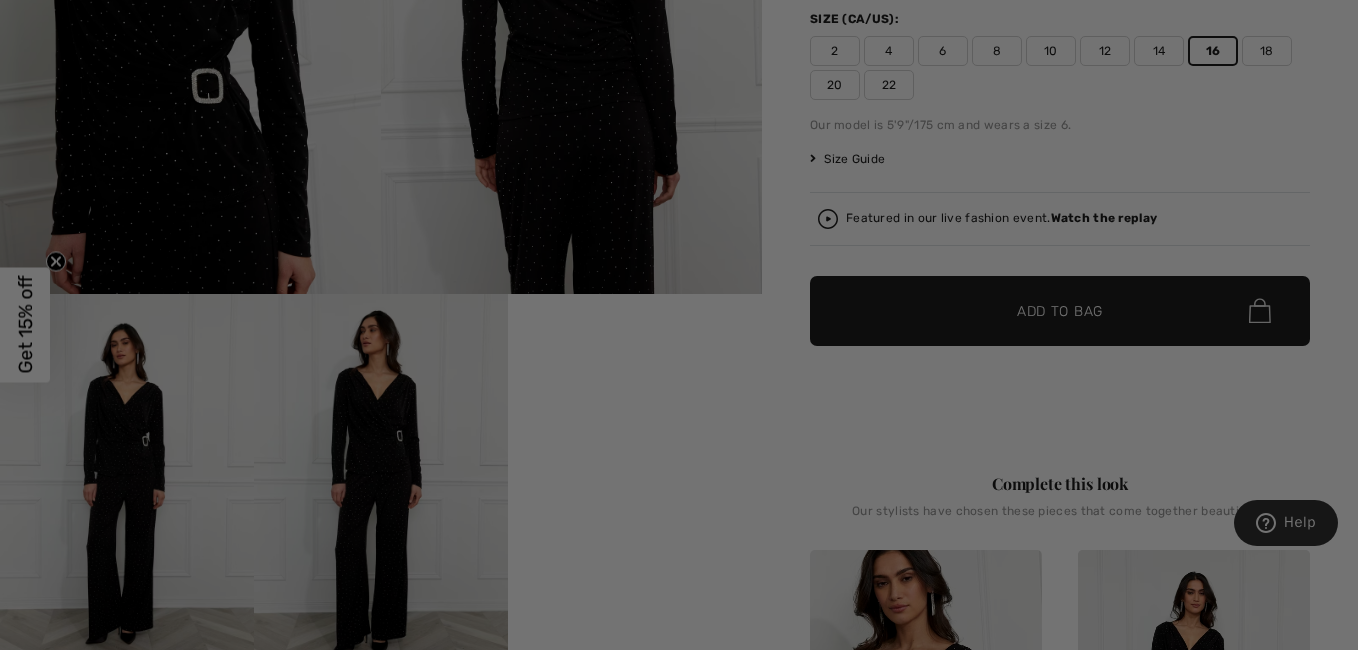 scroll, scrollTop: 0, scrollLeft: 0, axis: both 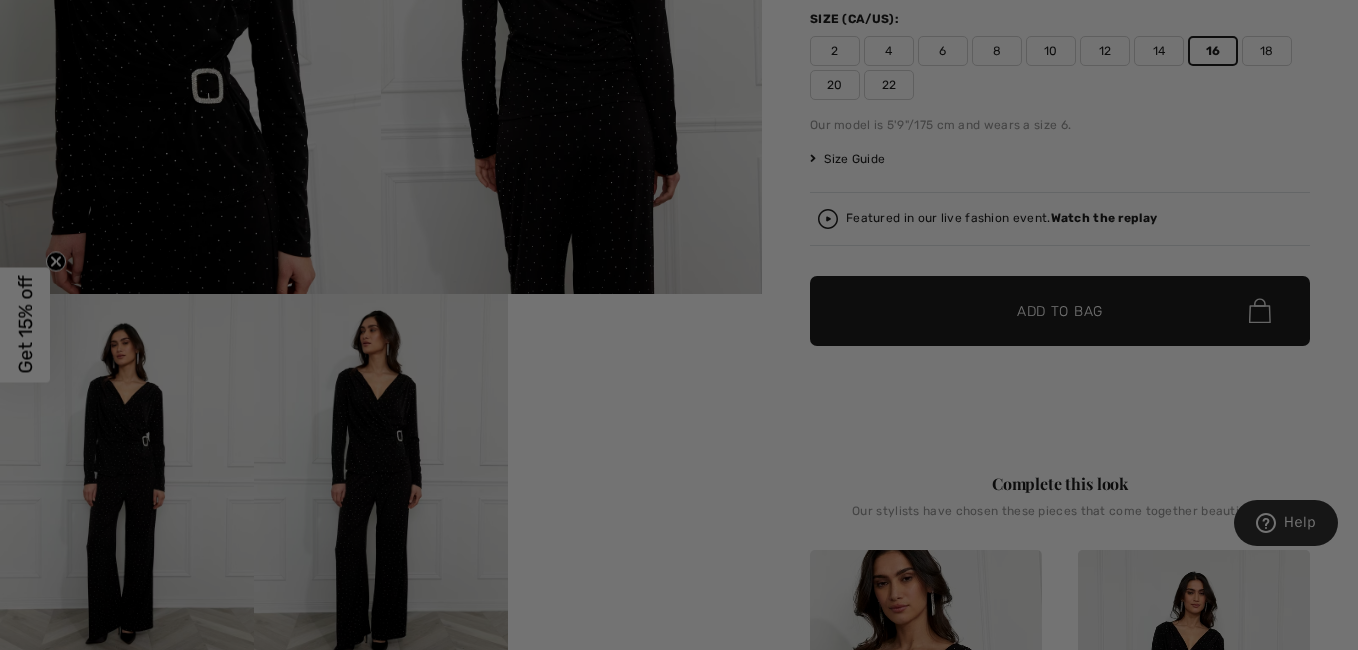 checkbox on "true" 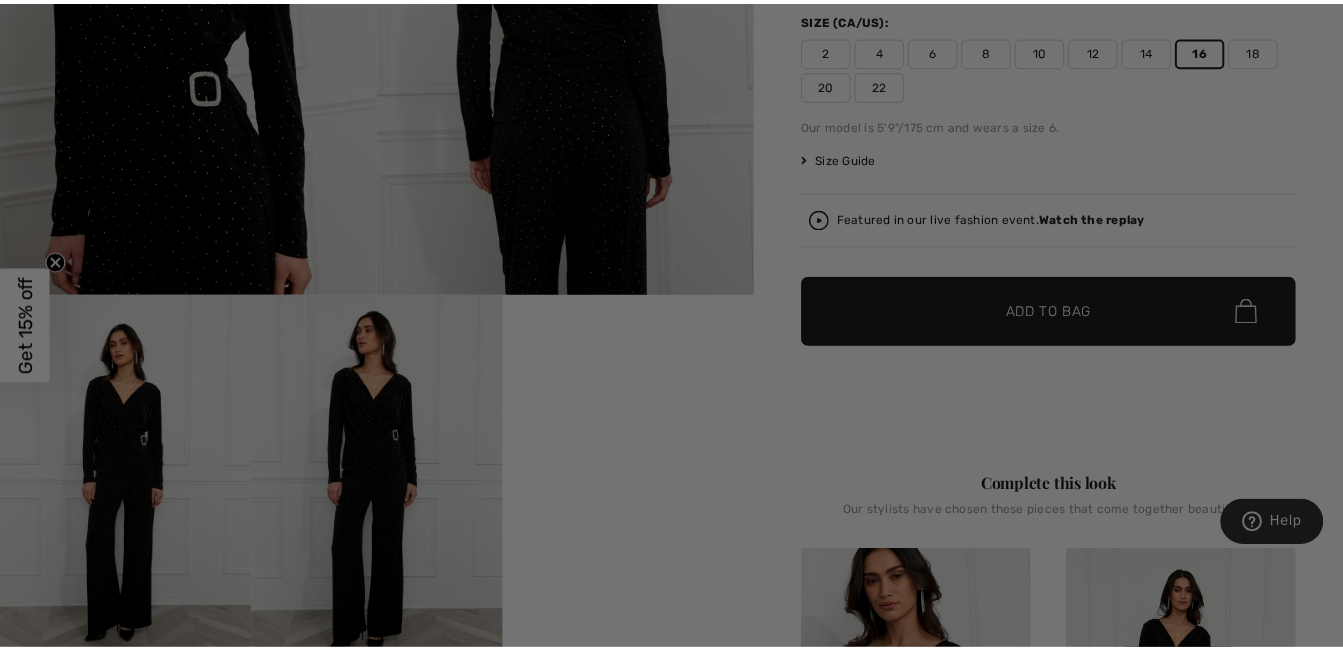 scroll, scrollTop: 480, scrollLeft: 0, axis: vertical 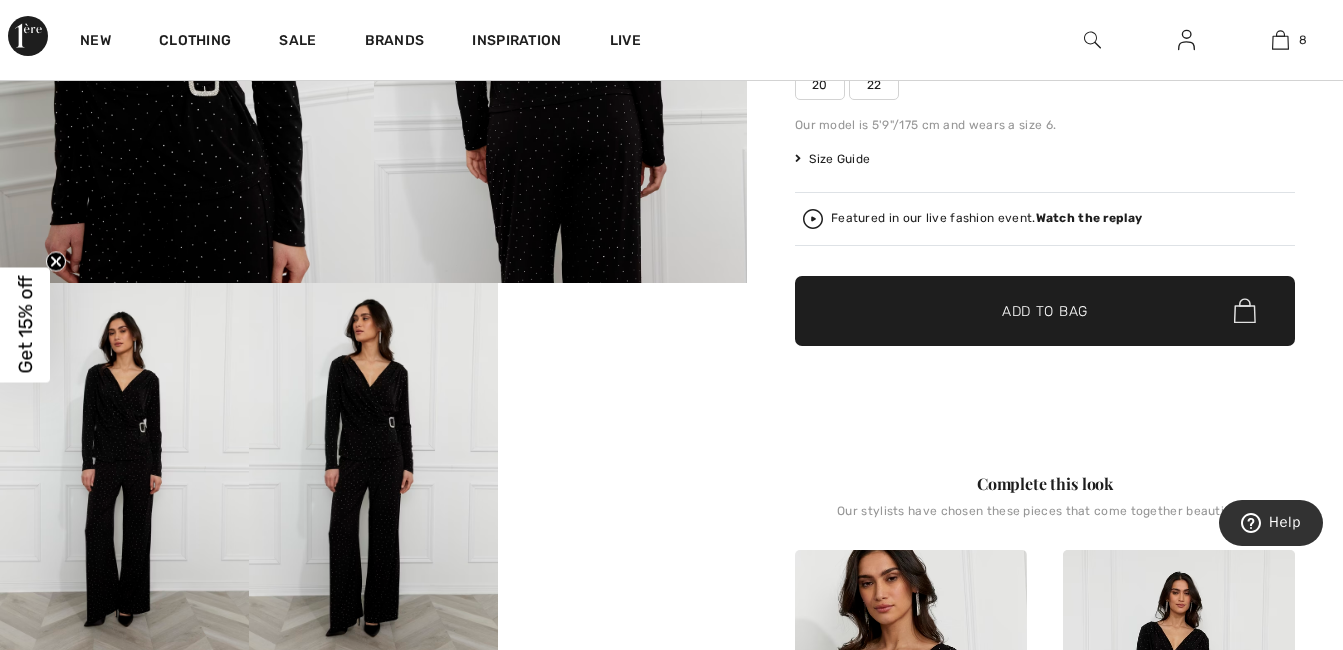 click on "Your browser does not support the video tag." at bounding box center (622, 345) 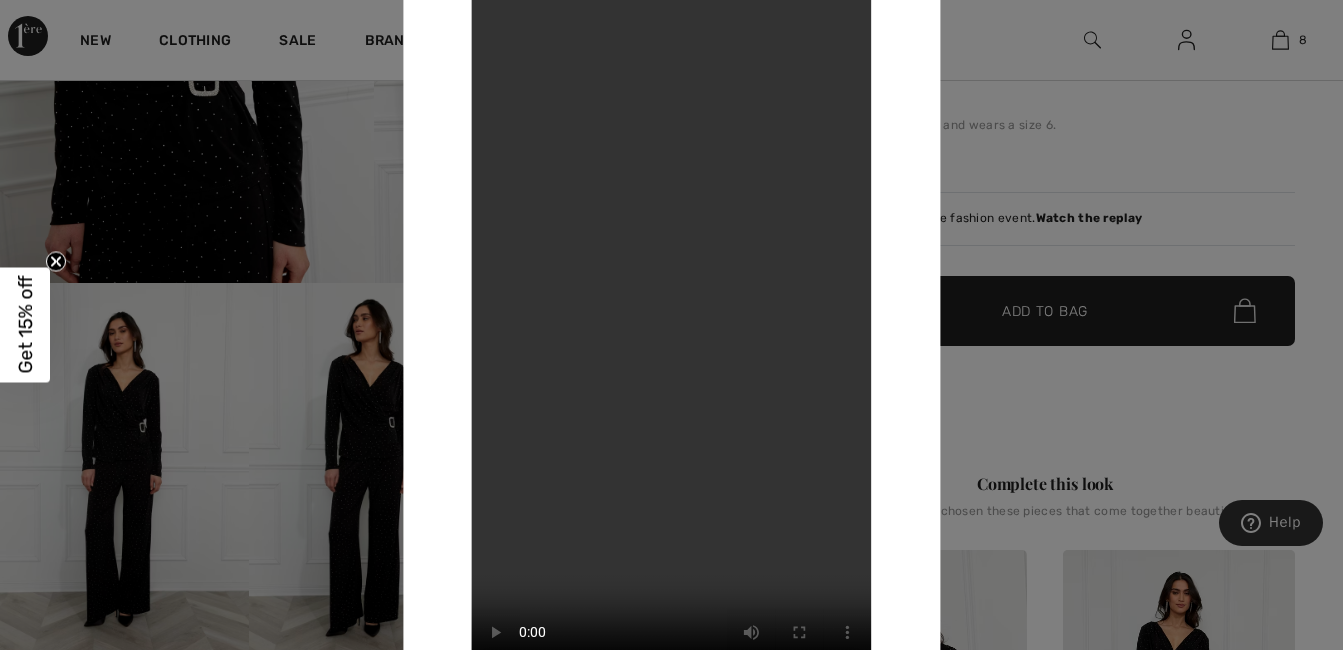 drag, startPoint x: 710, startPoint y: 589, endPoint x: 1040, endPoint y: 693, distance: 346 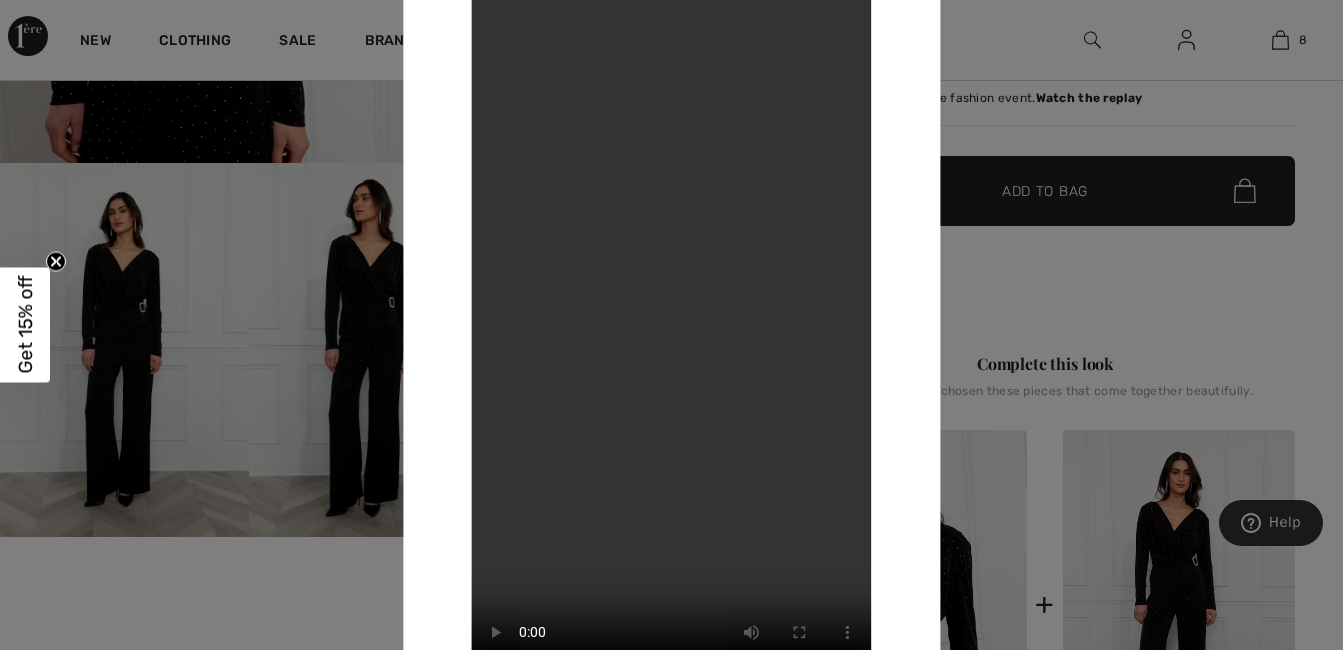 scroll, scrollTop: 613, scrollLeft: 0, axis: vertical 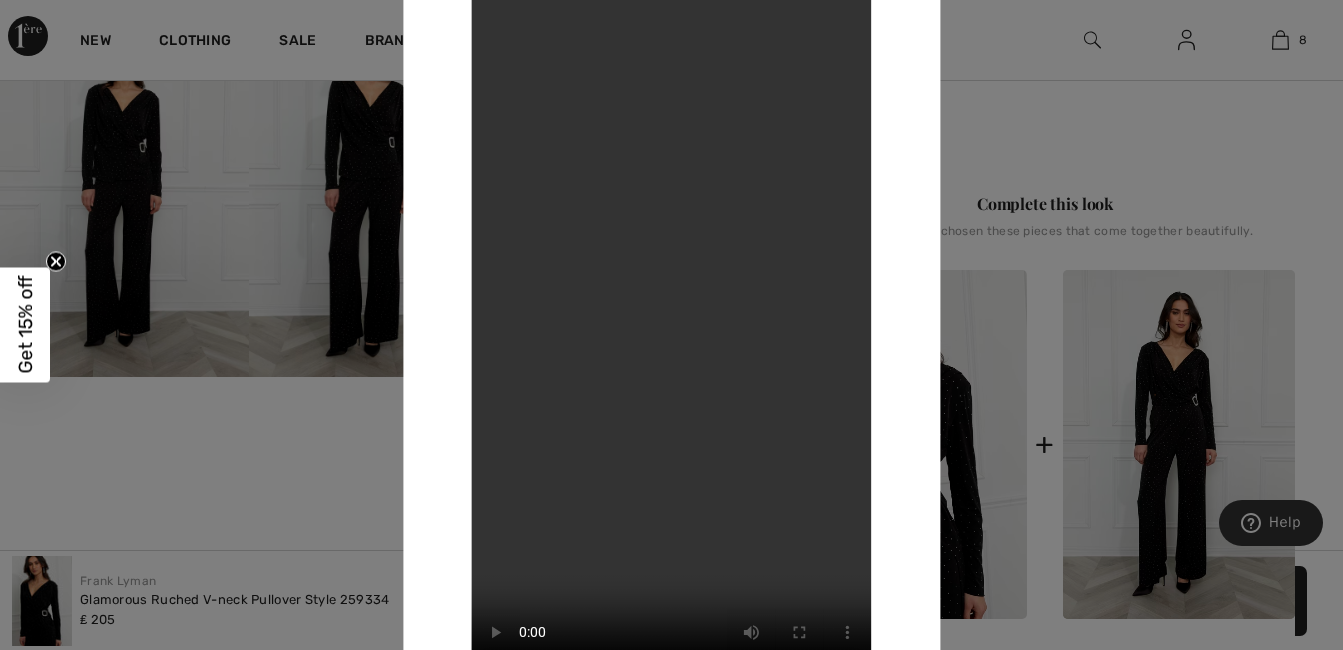 drag, startPoint x: 784, startPoint y: 500, endPoint x: 904, endPoint y: 448, distance: 130.78226 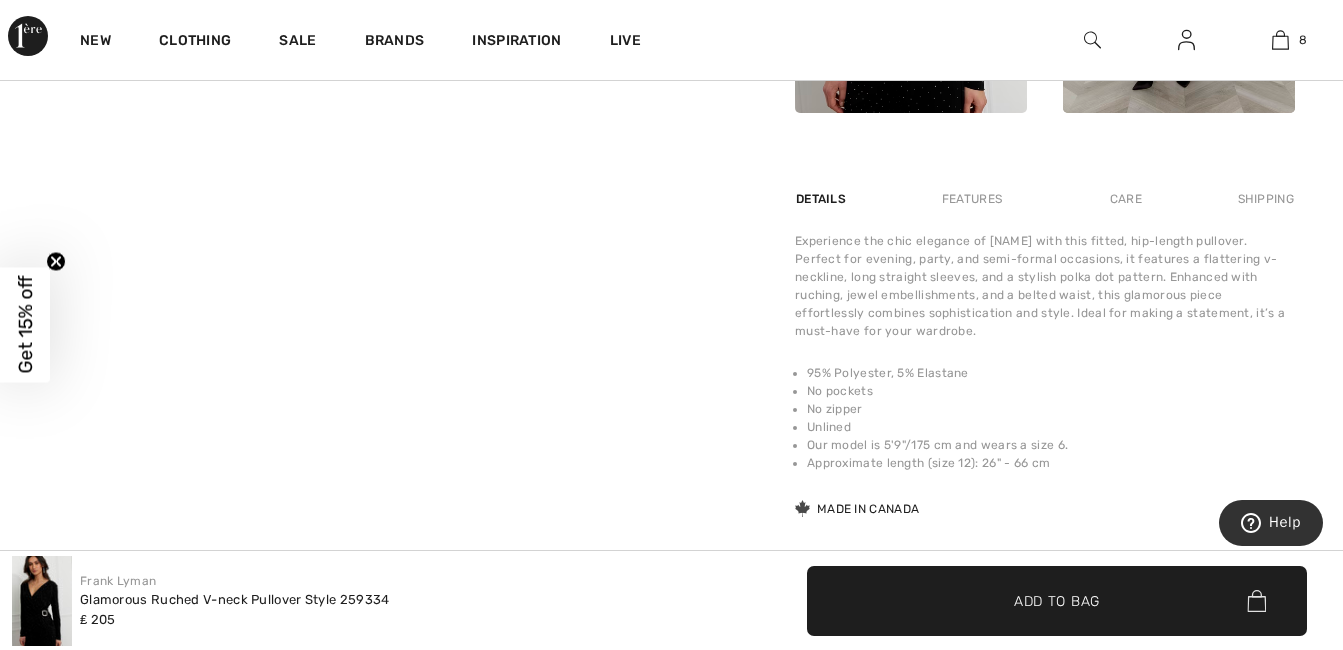 scroll, scrollTop: 1346, scrollLeft: 0, axis: vertical 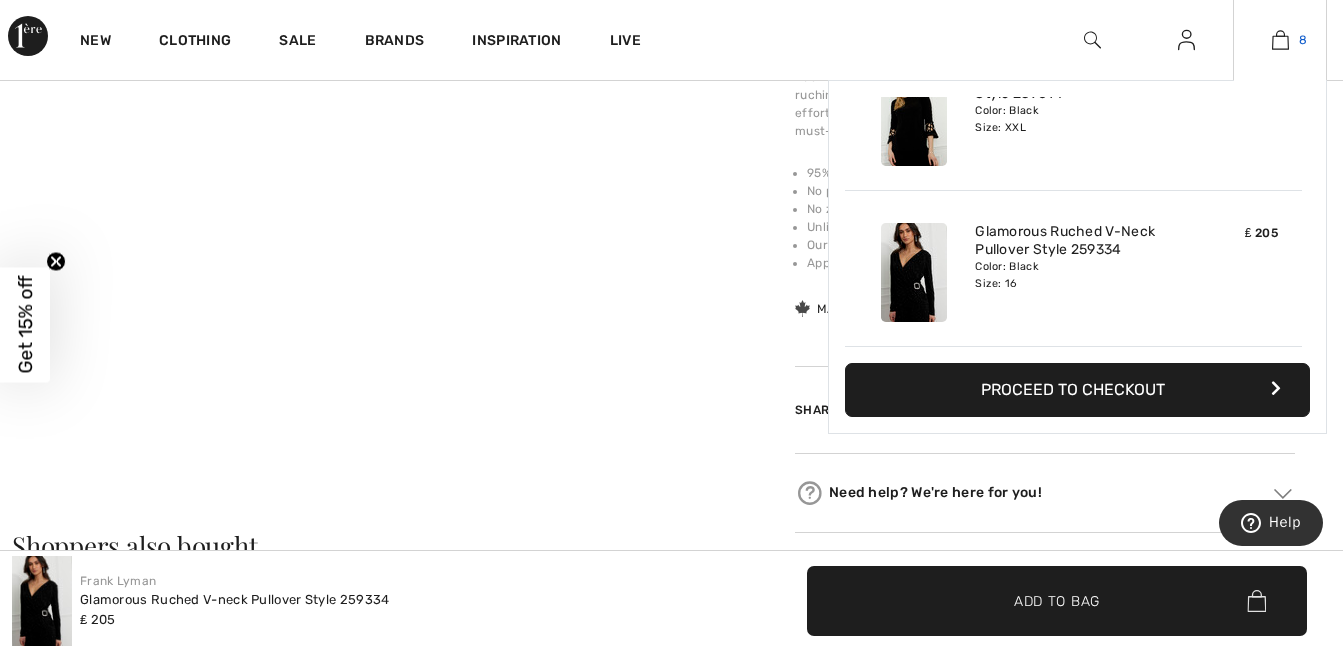 click at bounding box center (1280, 40) 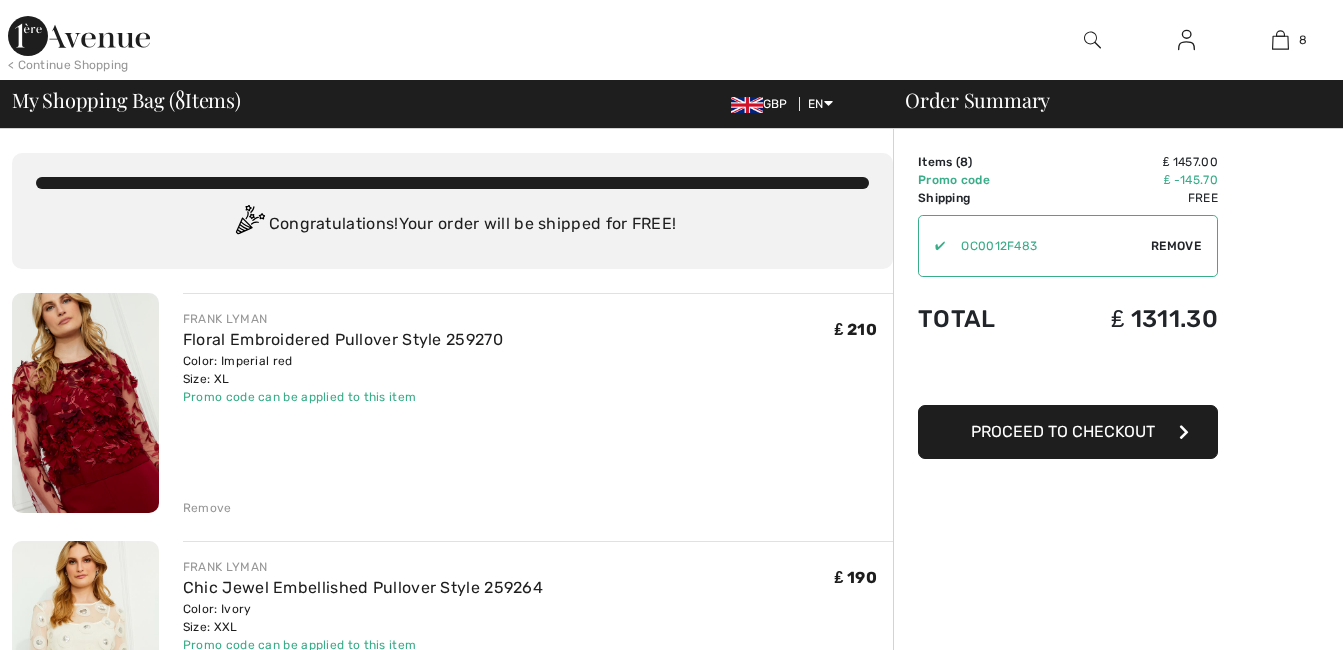 scroll, scrollTop: 0, scrollLeft: 0, axis: both 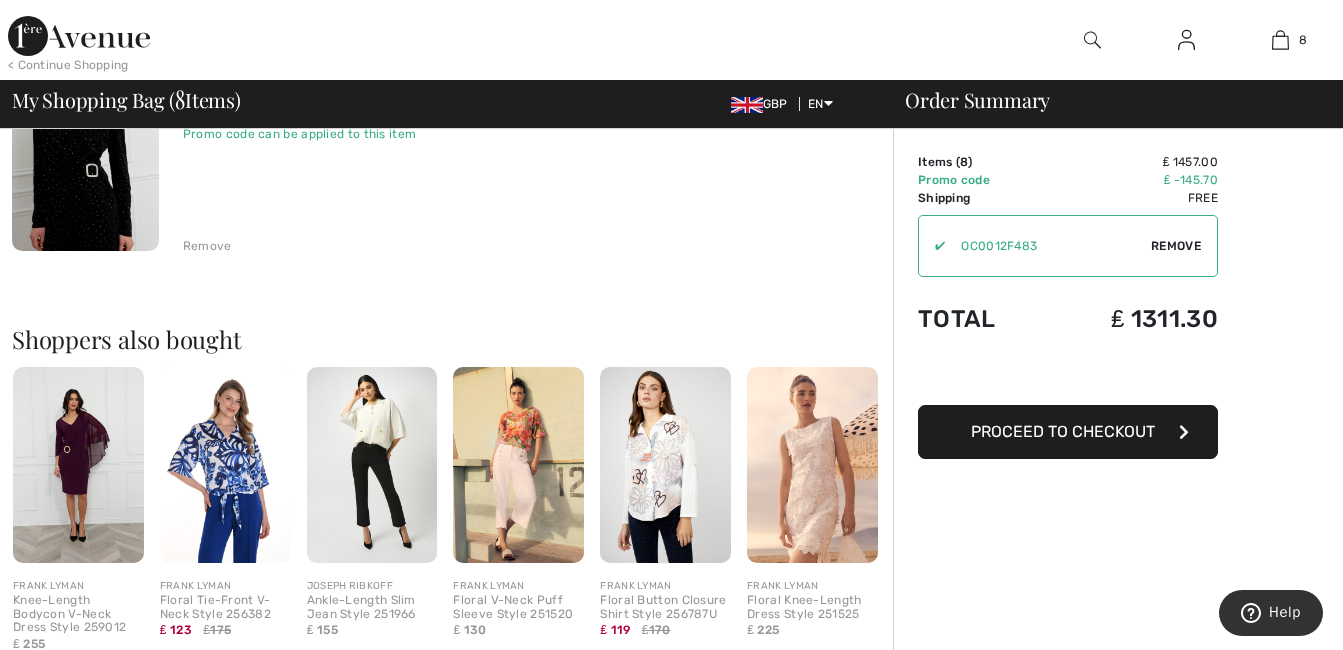 click on "< Continue Shopping" at bounding box center [68, 65] 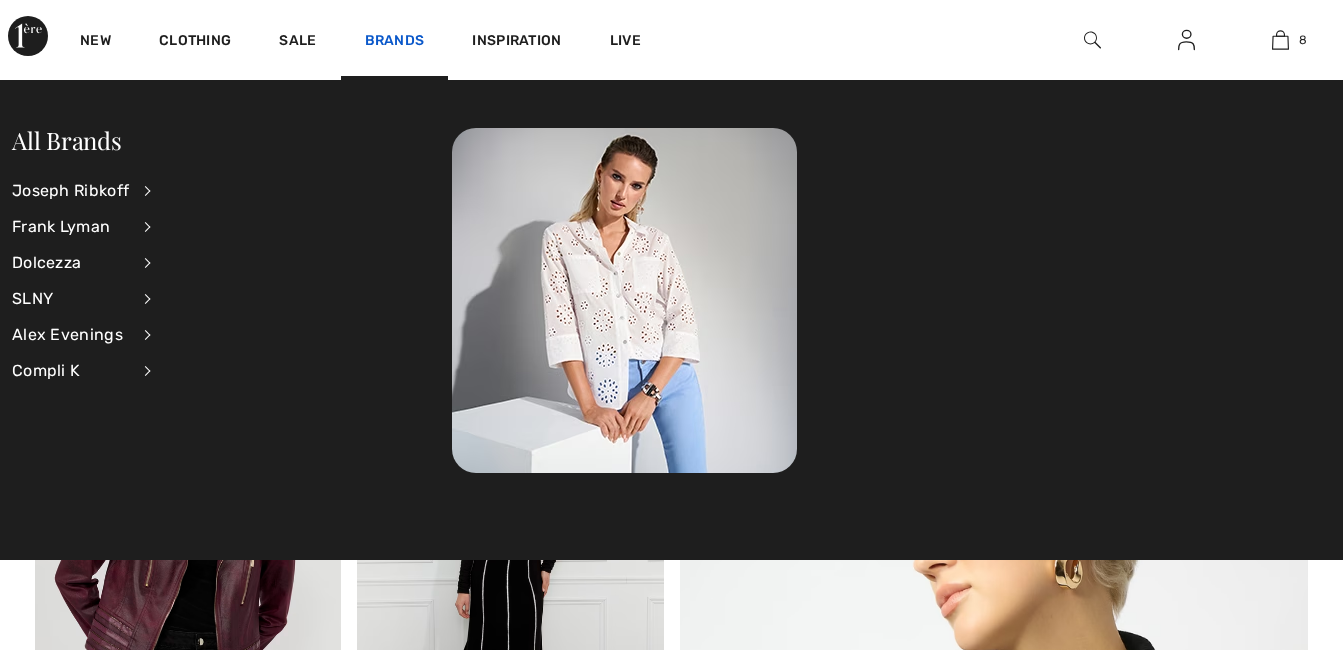 scroll, scrollTop: 0, scrollLeft: 0, axis: both 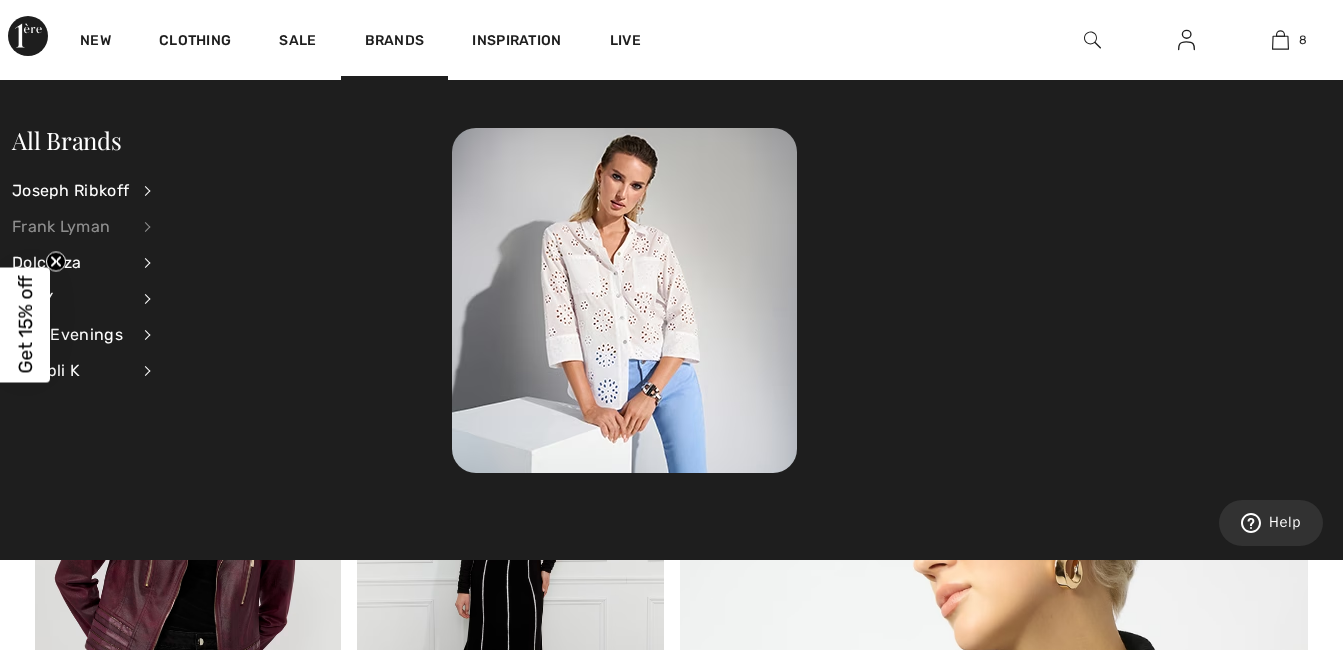 click on "Frank Lyman" at bounding box center [70, 227] 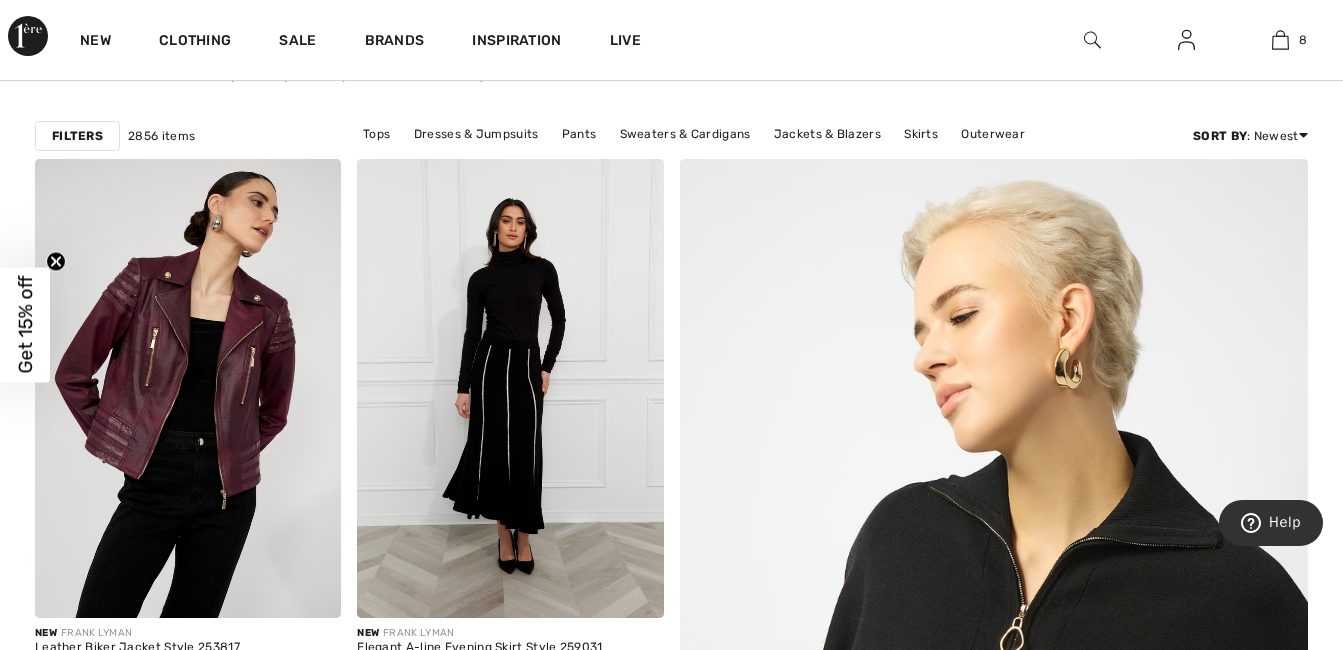 scroll, scrollTop: 227, scrollLeft: 0, axis: vertical 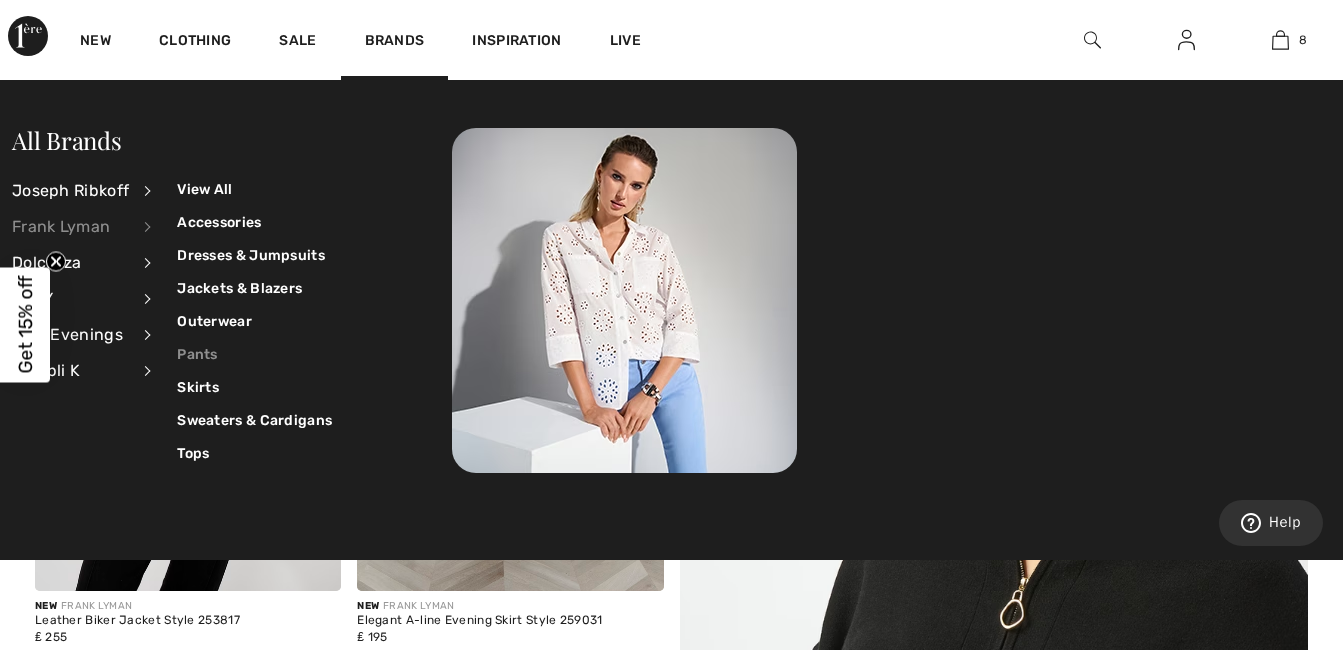 click on "Pants" at bounding box center [254, 354] 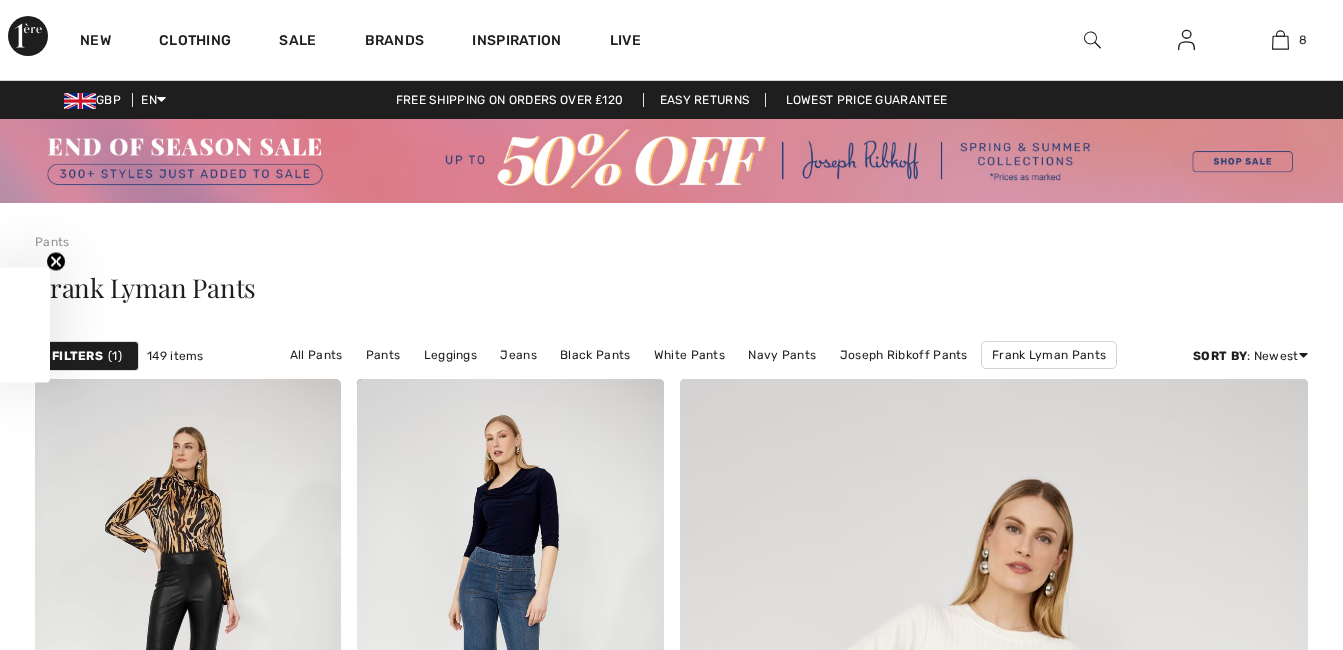 scroll, scrollTop: 373, scrollLeft: 0, axis: vertical 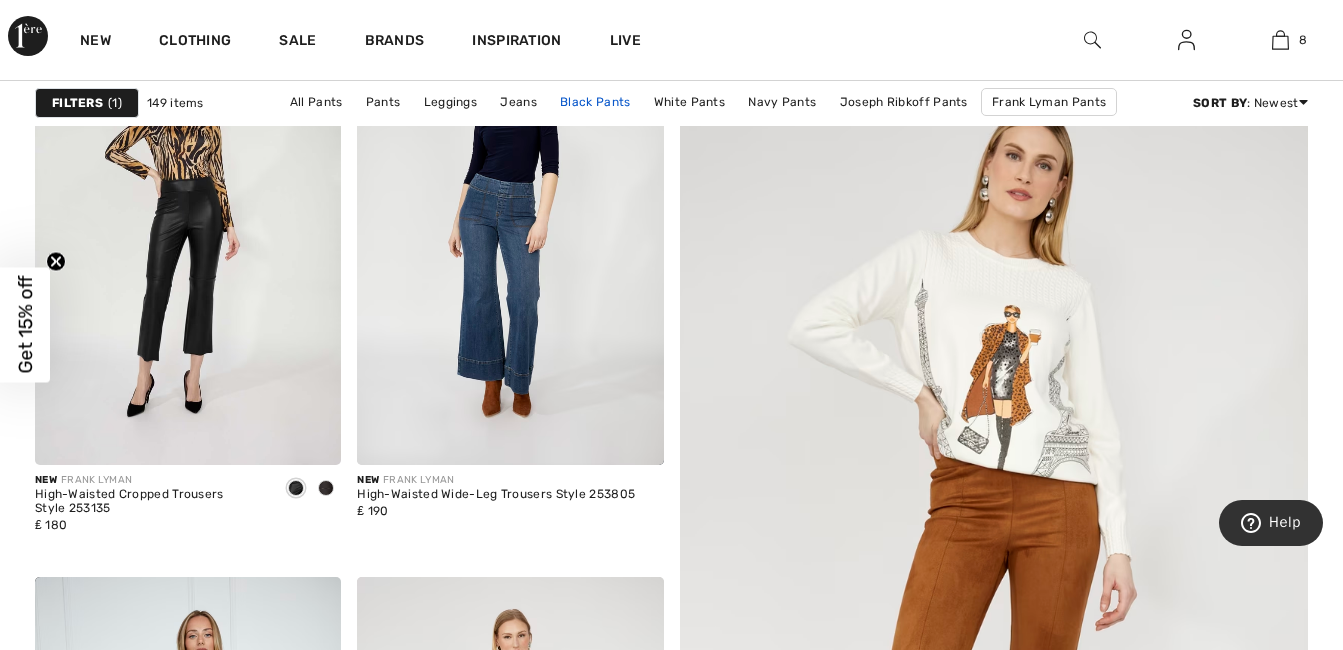 click on "Black Pants" at bounding box center [595, 102] 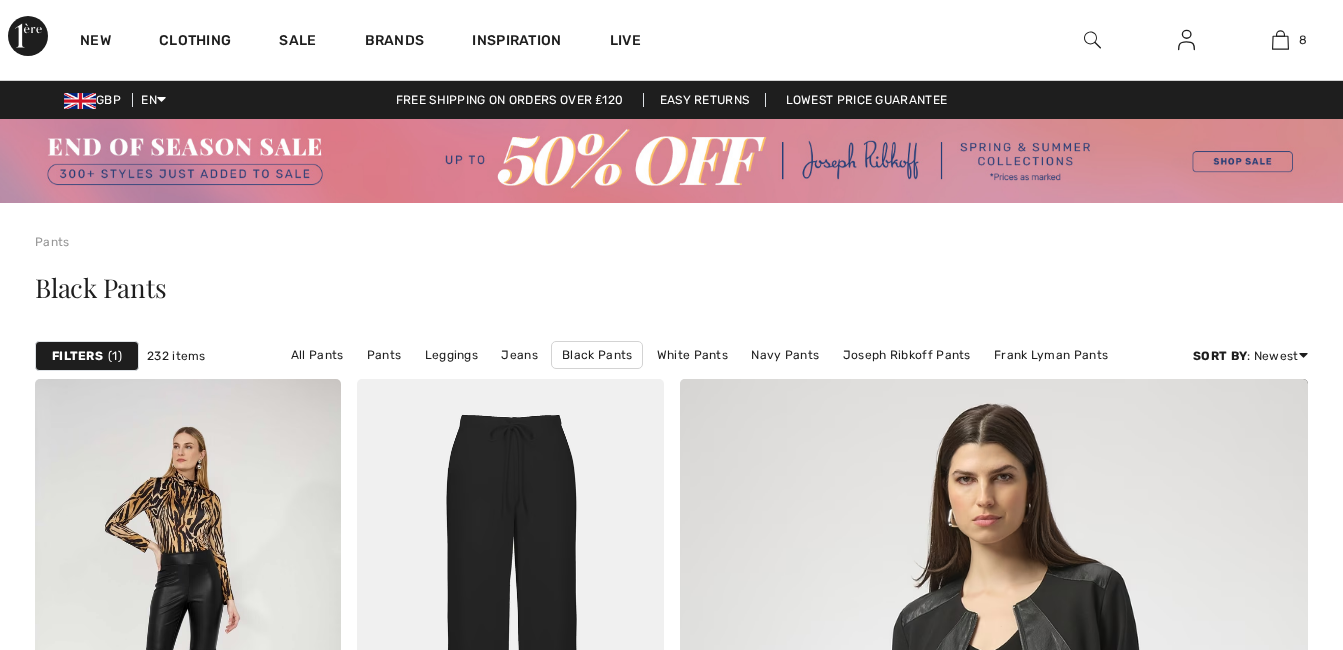 scroll, scrollTop: 280, scrollLeft: 0, axis: vertical 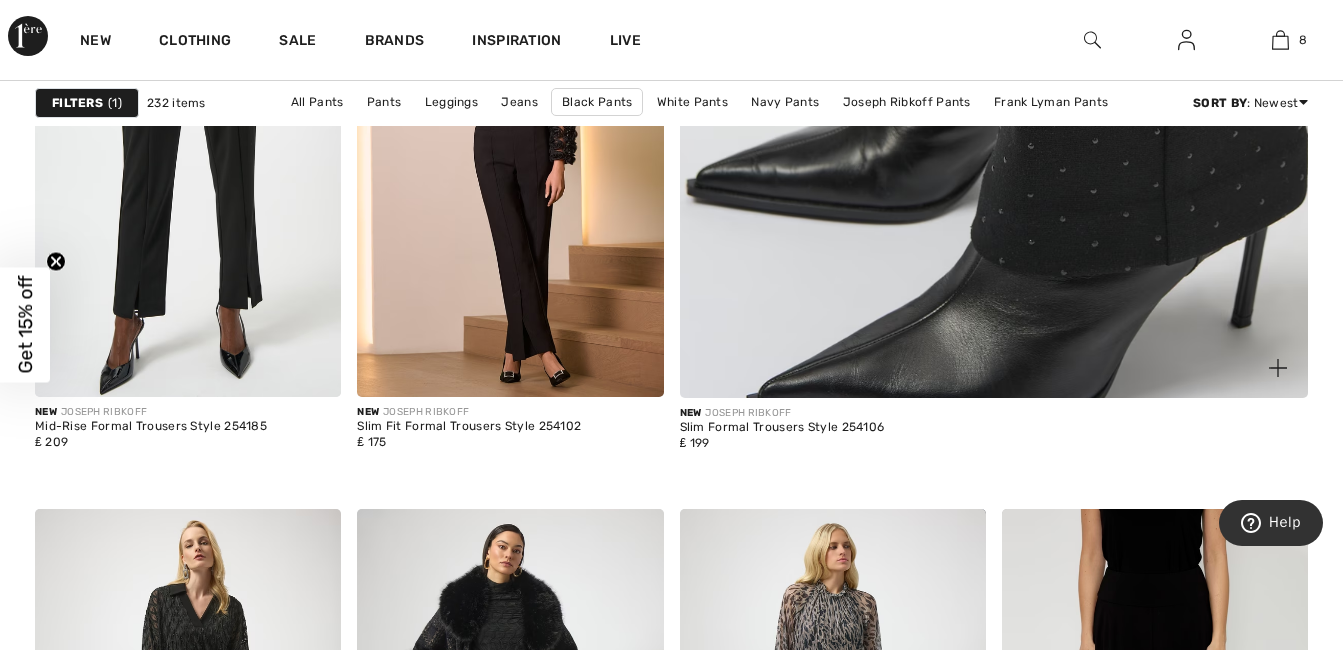 click at bounding box center [994, -69] 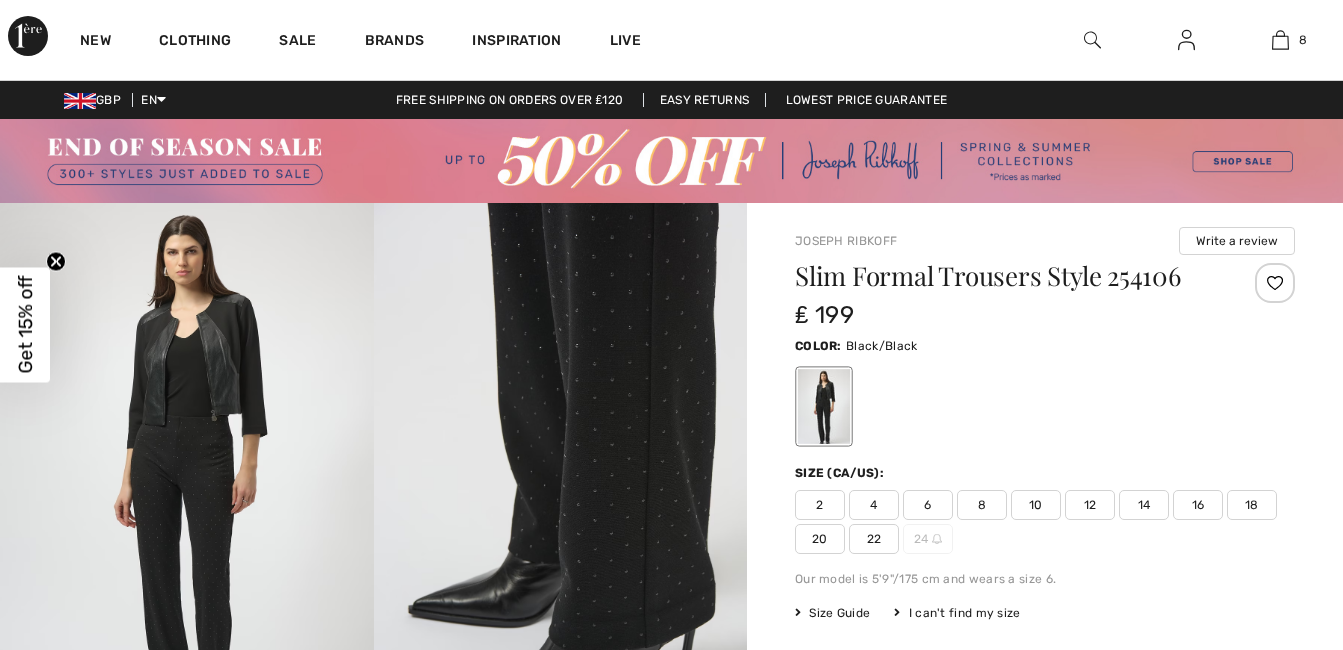 scroll, scrollTop: 0, scrollLeft: 0, axis: both 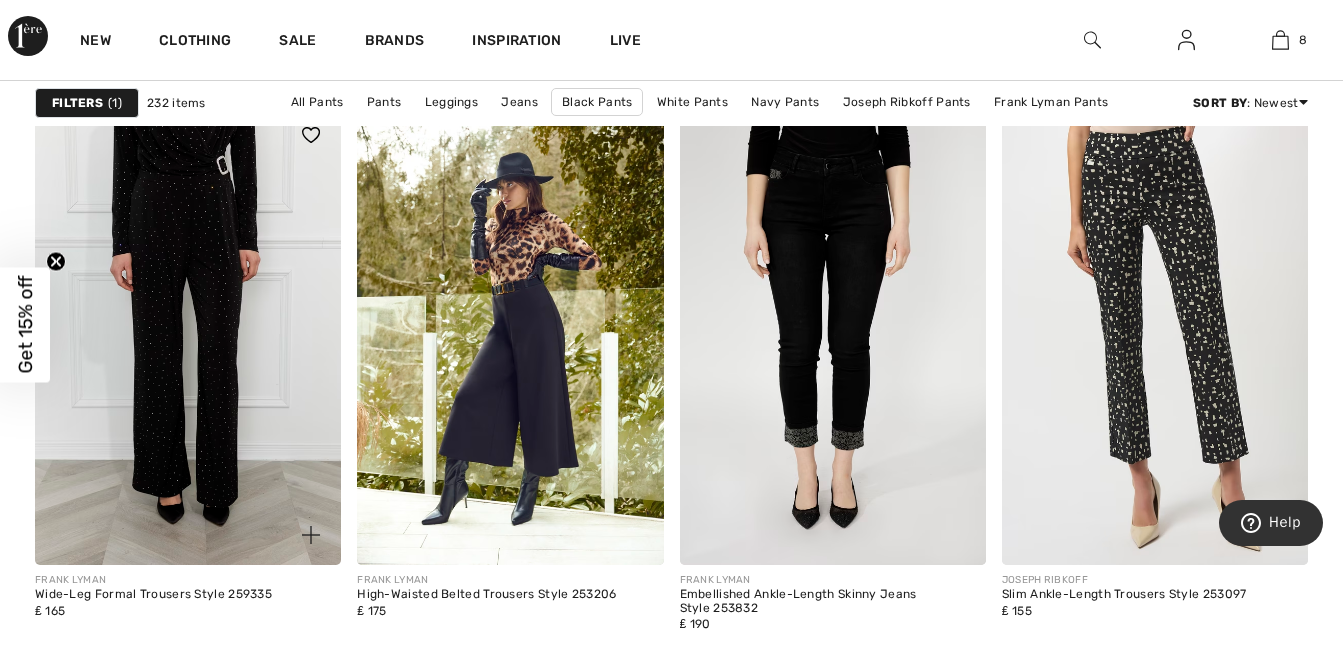 click at bounding box center [188, 334] 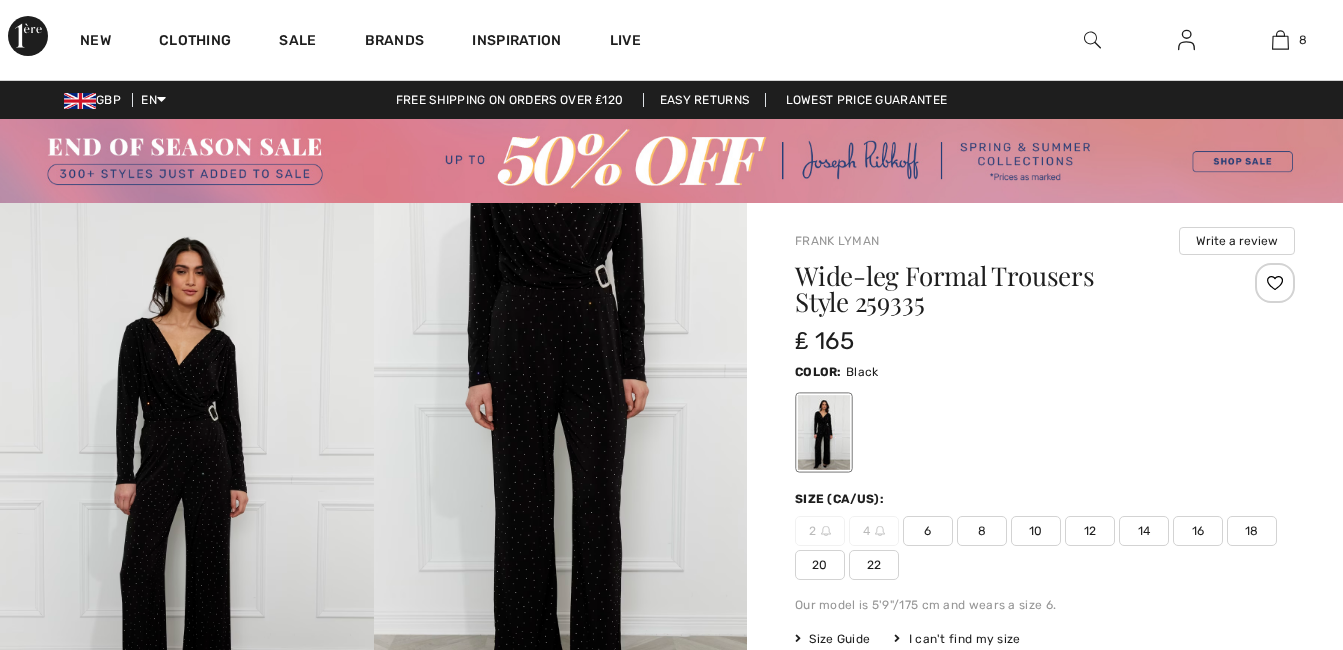 scroll, scrollTop: 0, scrollLeft: 0, axis: both 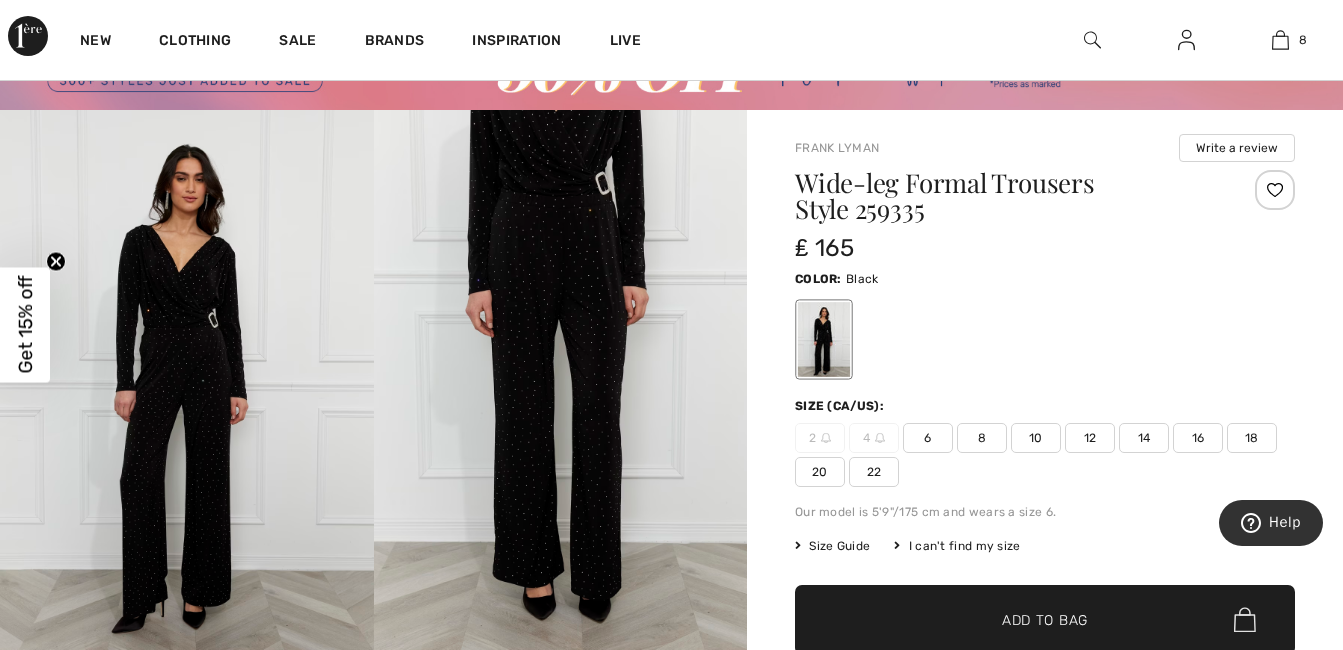 click on "12" at bounding box center [1090, 438] 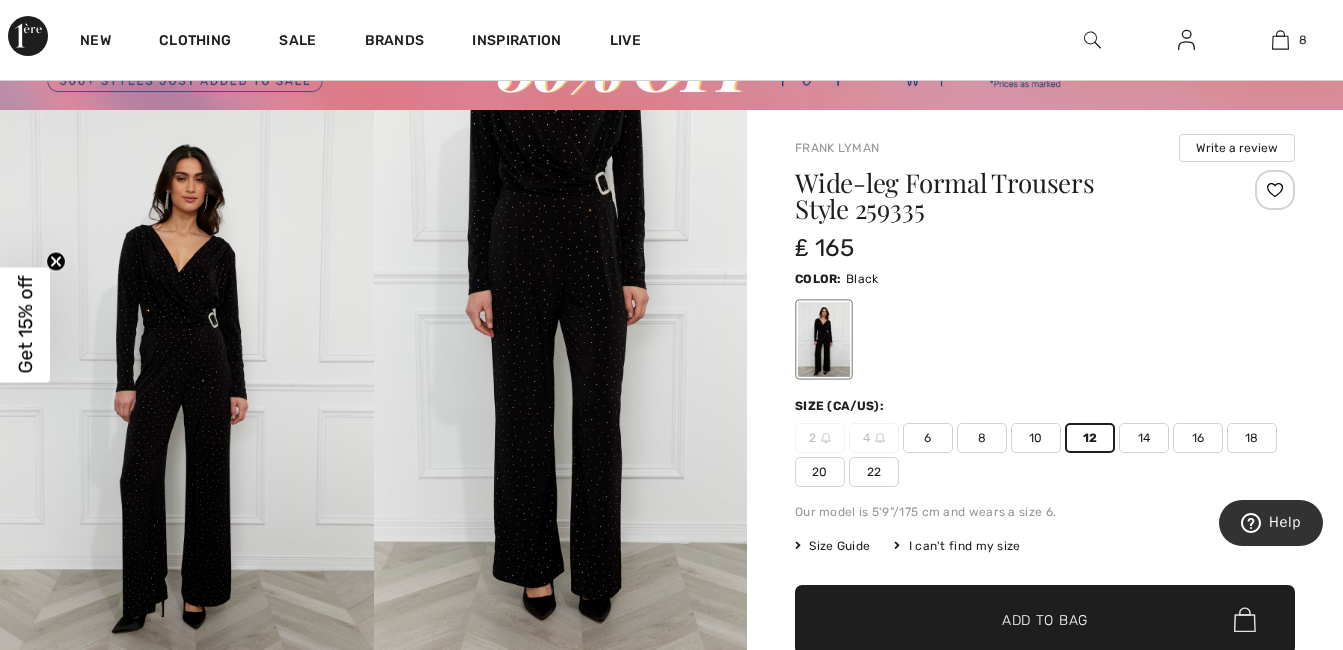 click on "Add to Bag" at bounding box center (1045, 619) 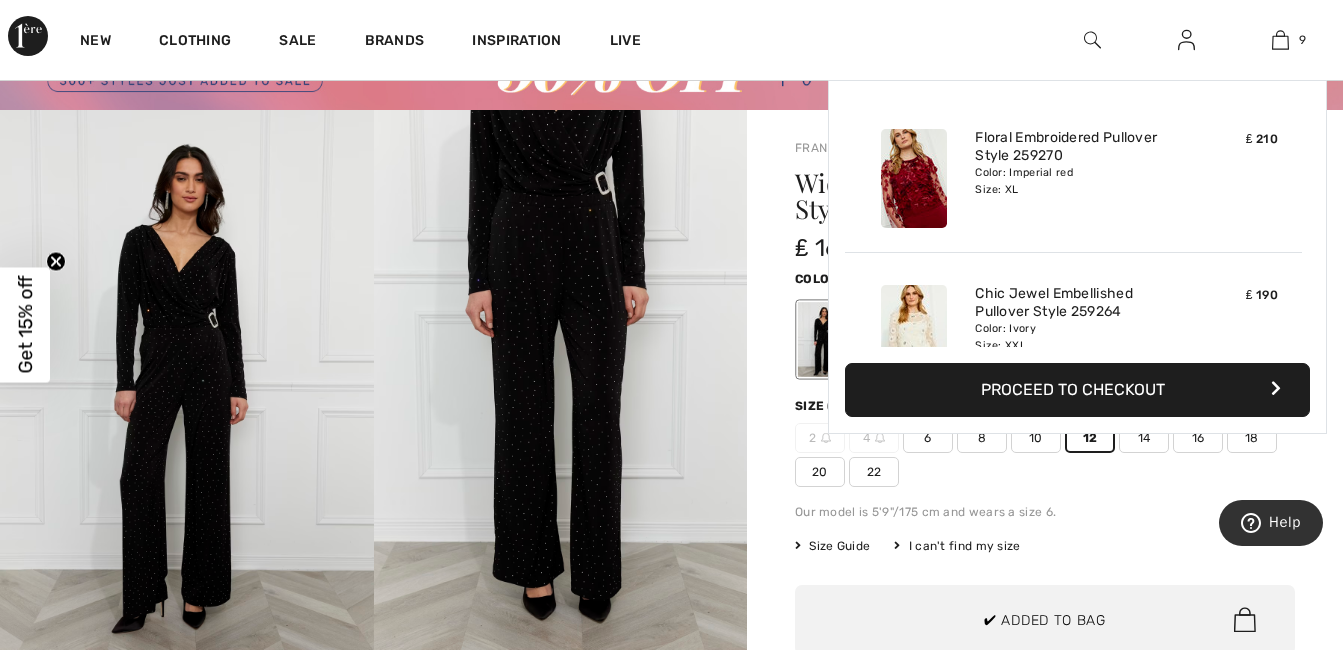 scroll, scrollTop: 961, scrollLeft: 0, axis: vertical 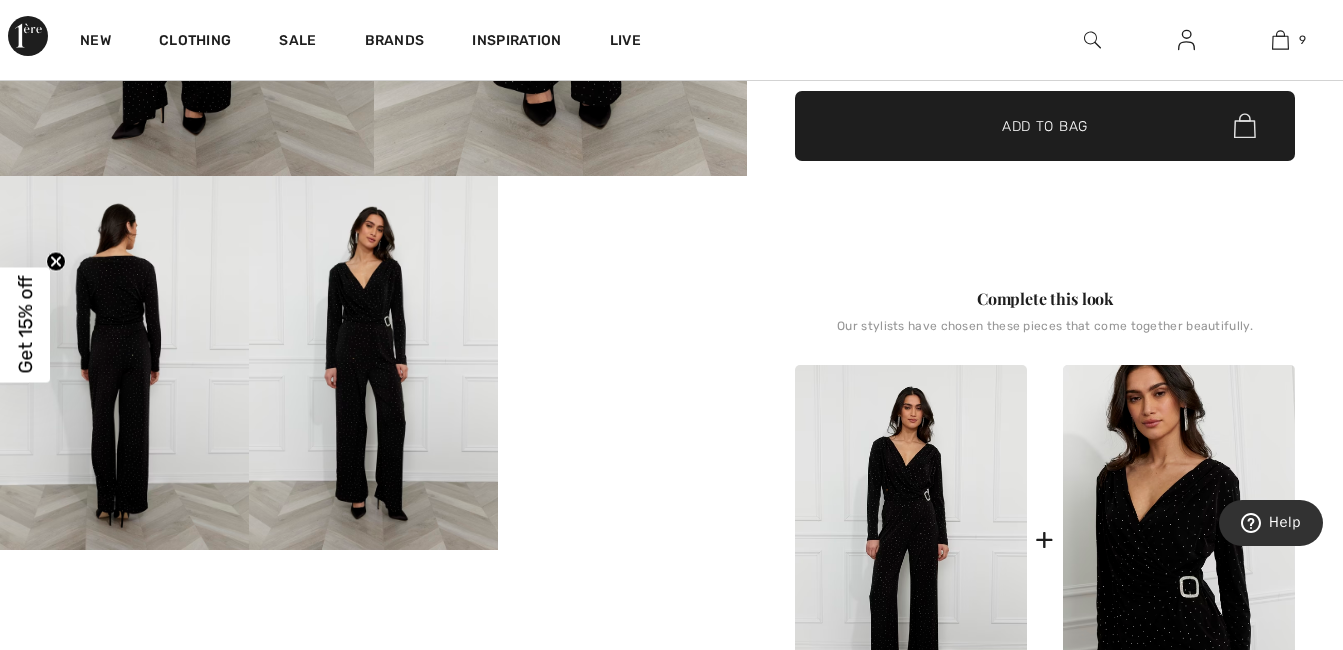 click on "Your browser does not support the video tag." at bounding box center [622, 238] 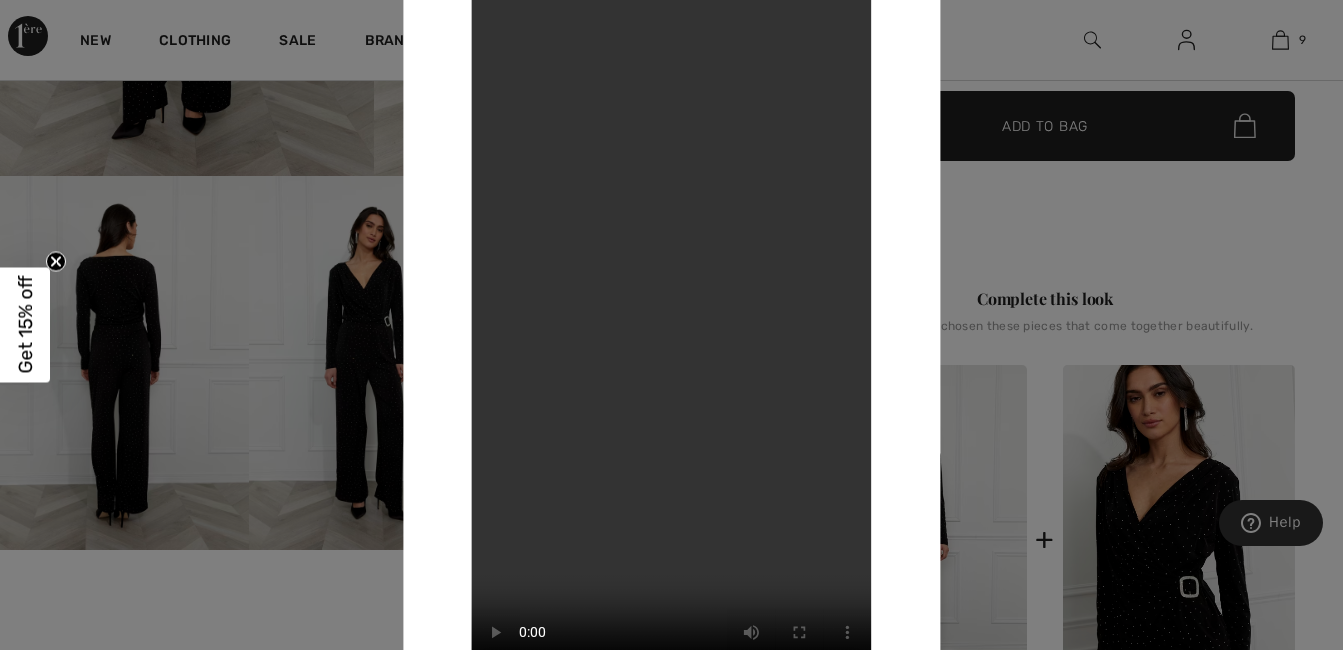 click at bounding box center [671, 325] 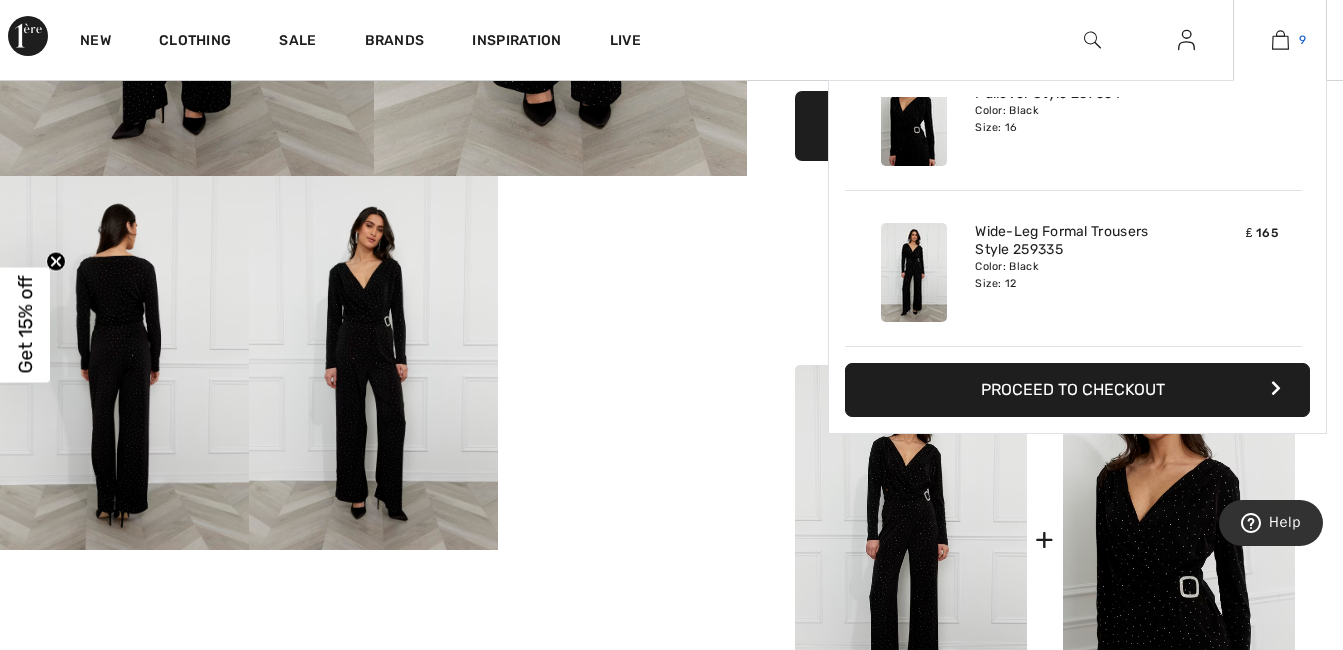 click at bounding box center [1280, 40] 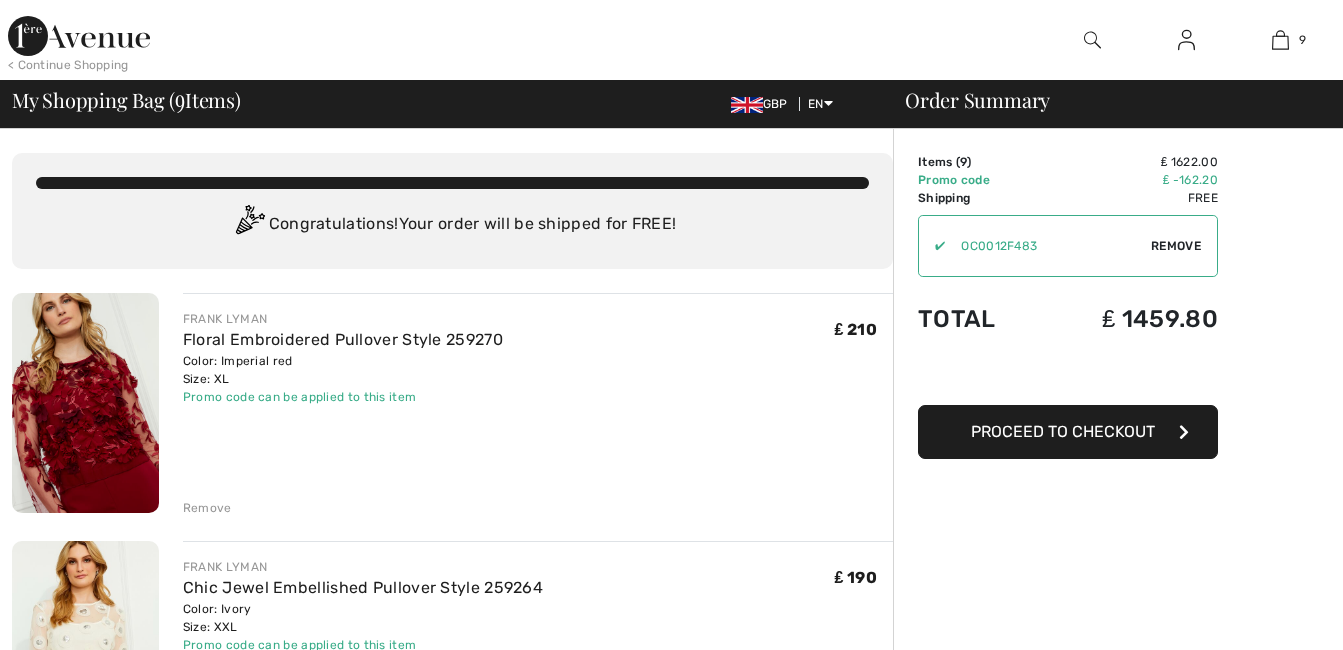 scroll, scrollTop: 0, scrollLeft: 0, axis: both 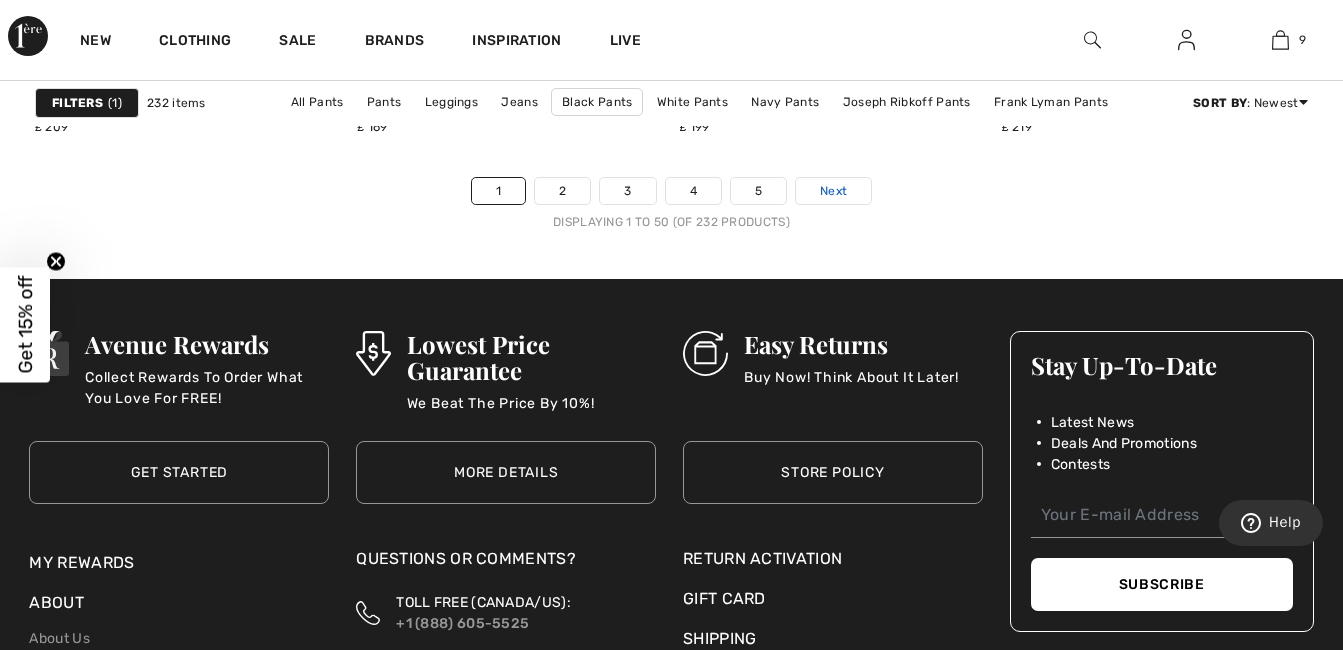 click on "Next" at bounding box center [833, 191] 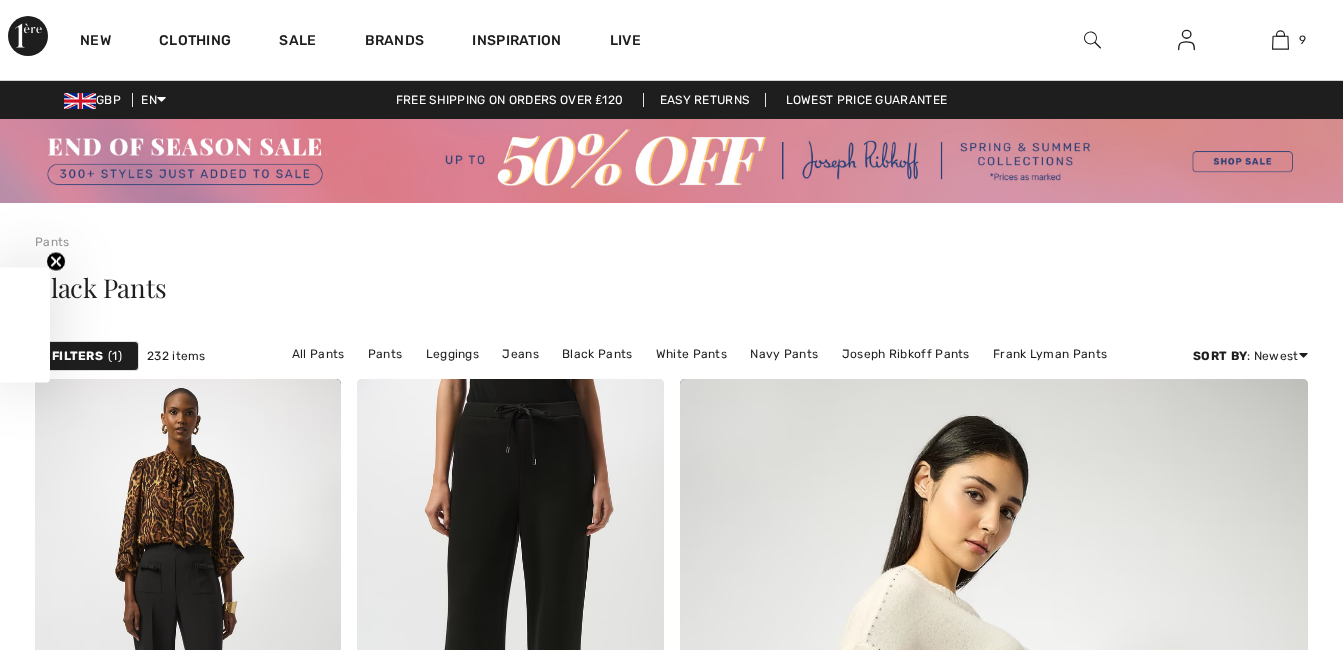 scroll, scrollTop: 0, scrollLeft: 0, axis: both 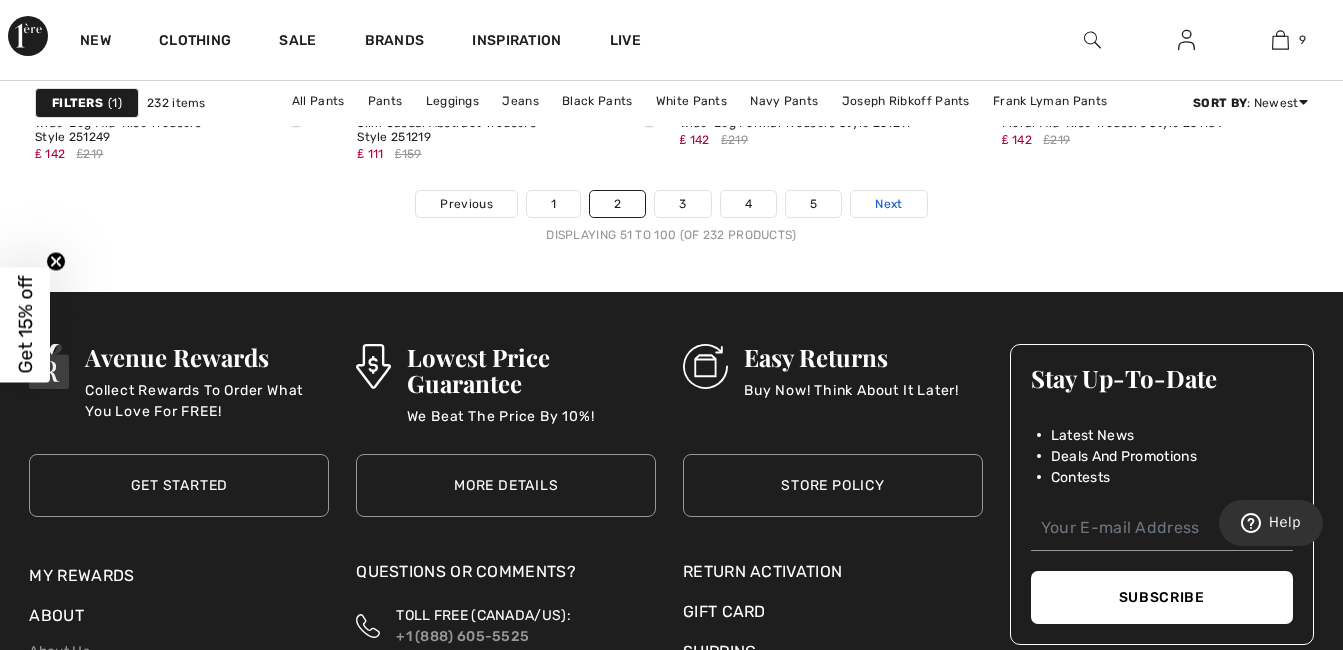 click on "Next" at bounding box center (888, 204) 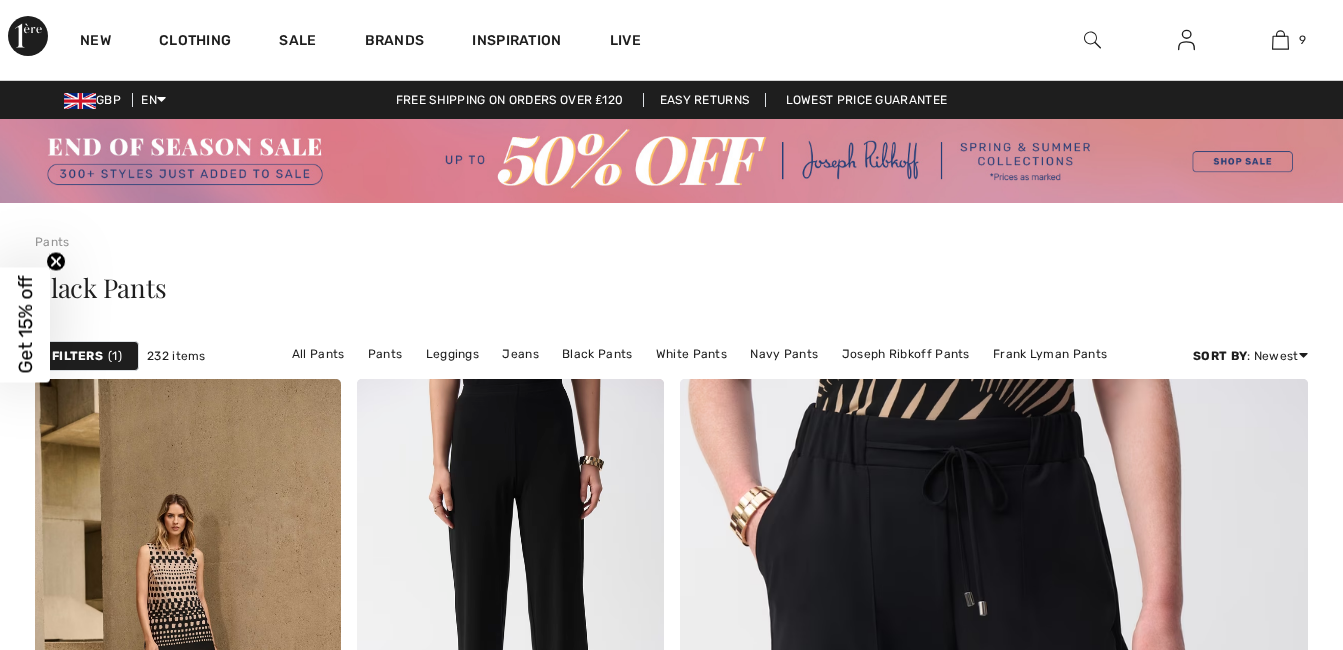 scroll, scrollTop: 0, scrollLeft: 0, axis: both 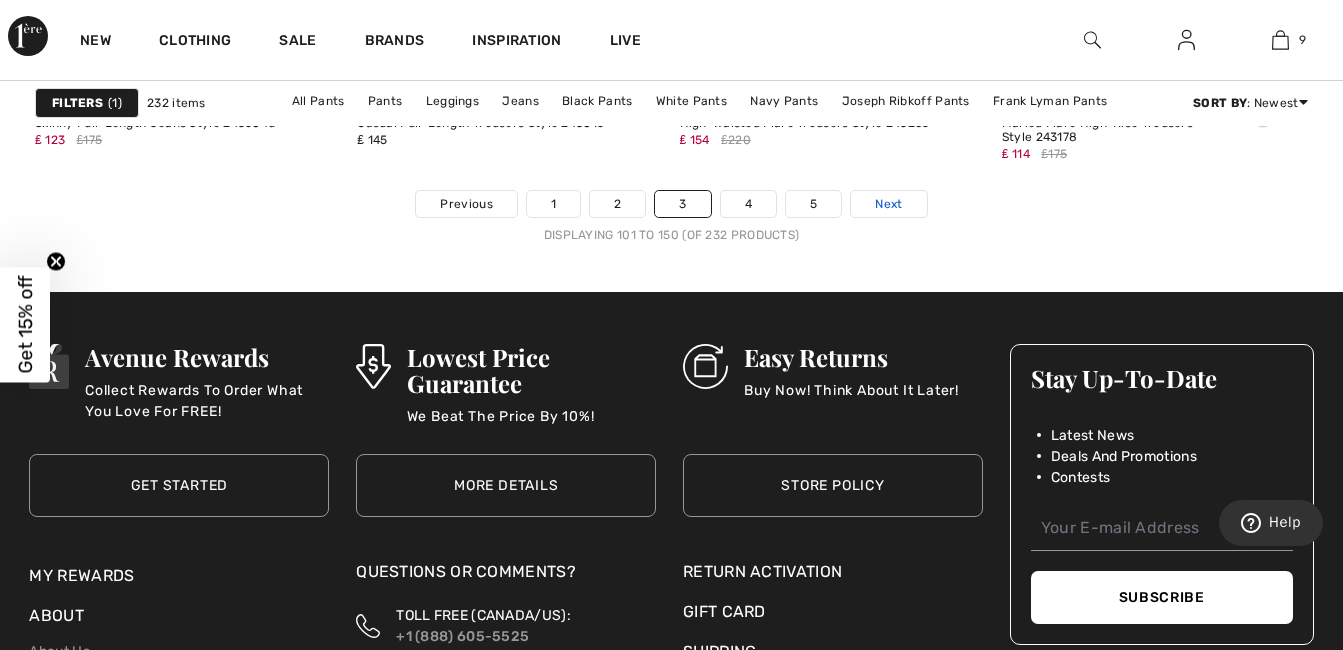 click on "Next" at bounding box center [888, 204] 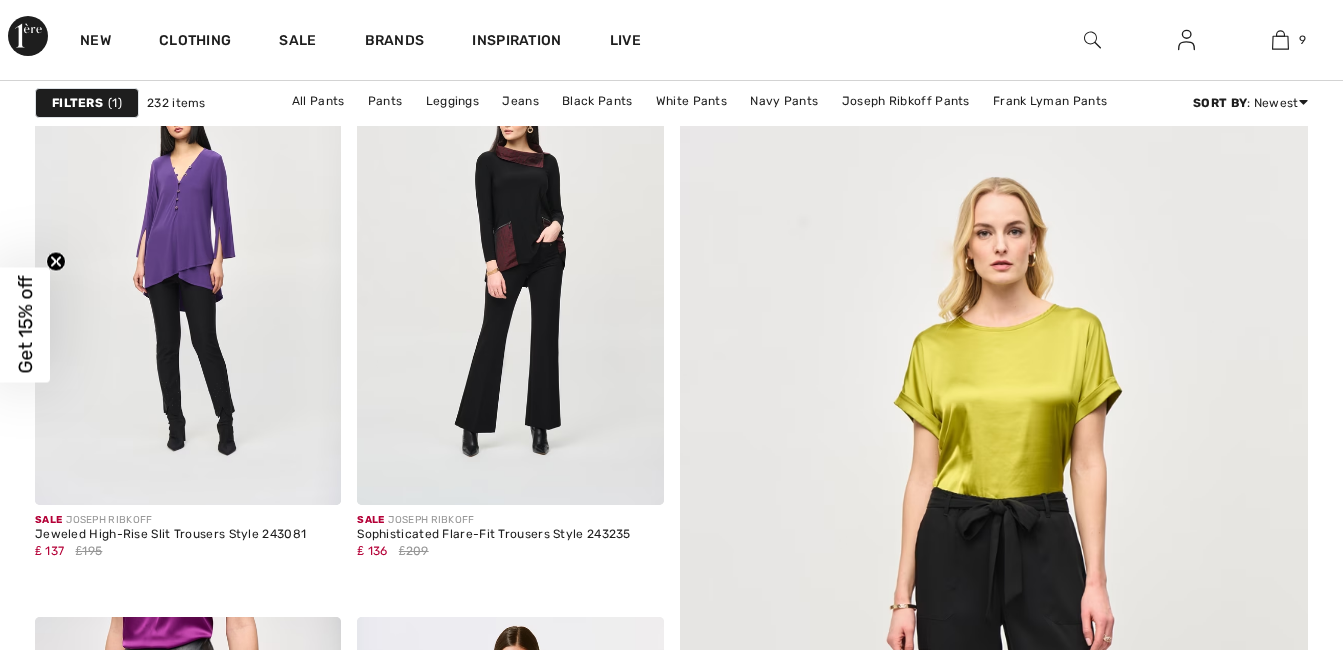 scroll, scrollTop: 333, scrollLeft: 0, axis: vertical 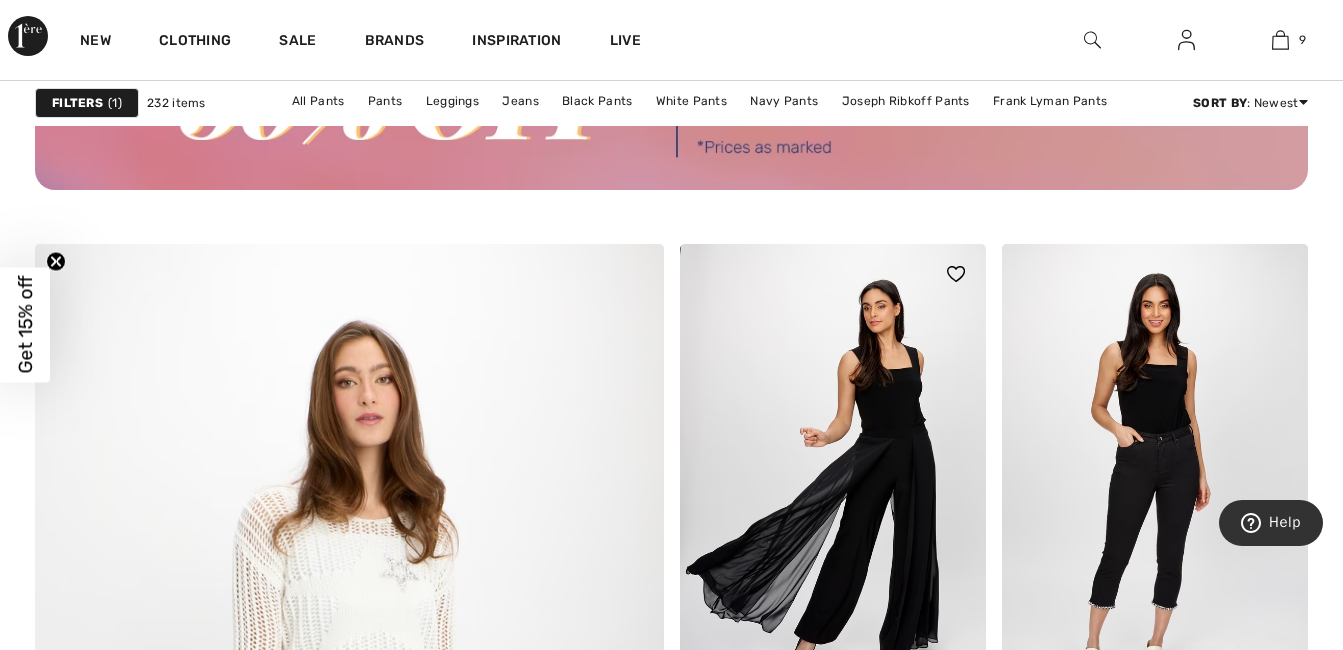 click at bounding box center (833, 473) 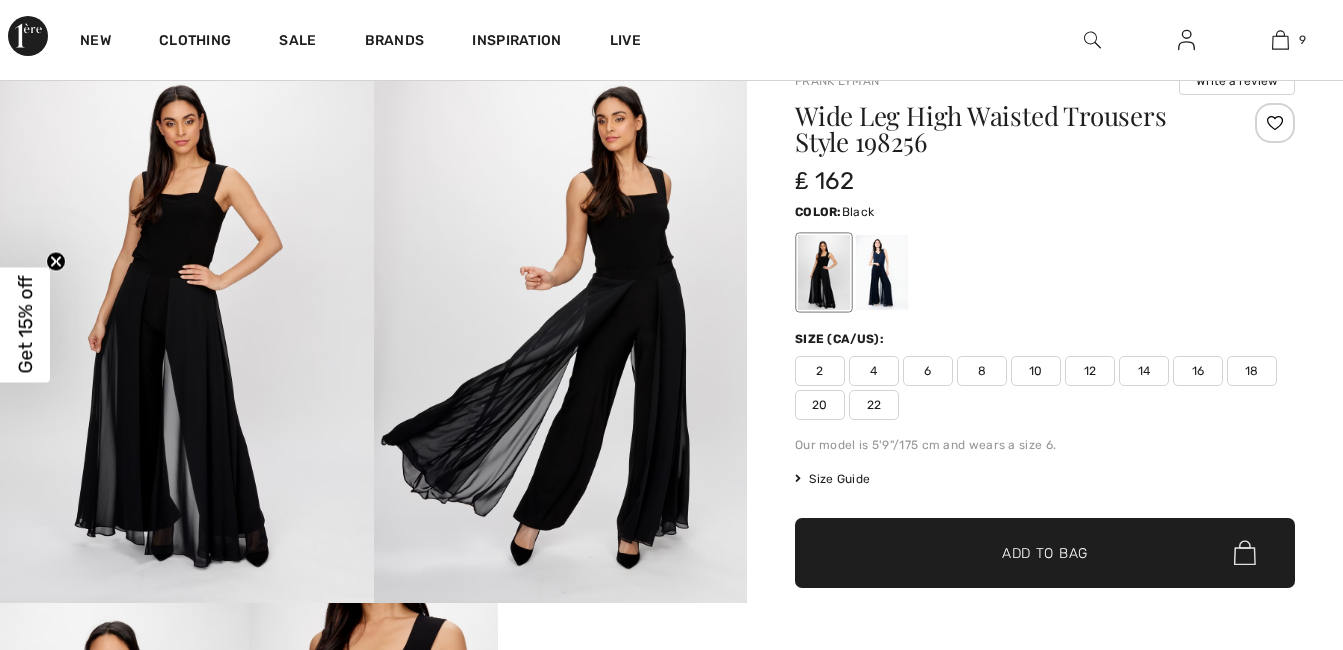 scroll, scrollTop: 160, scrollLeft: 0, axis: vertical 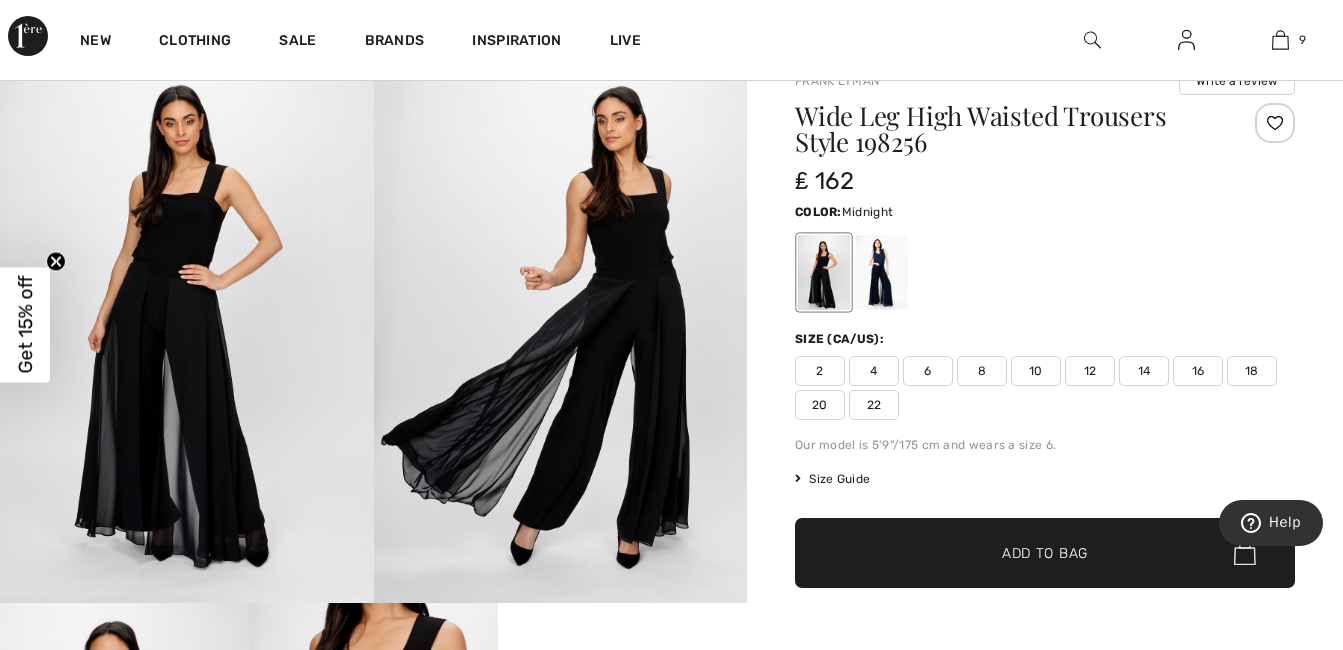 click at bounding box center [882, 272] 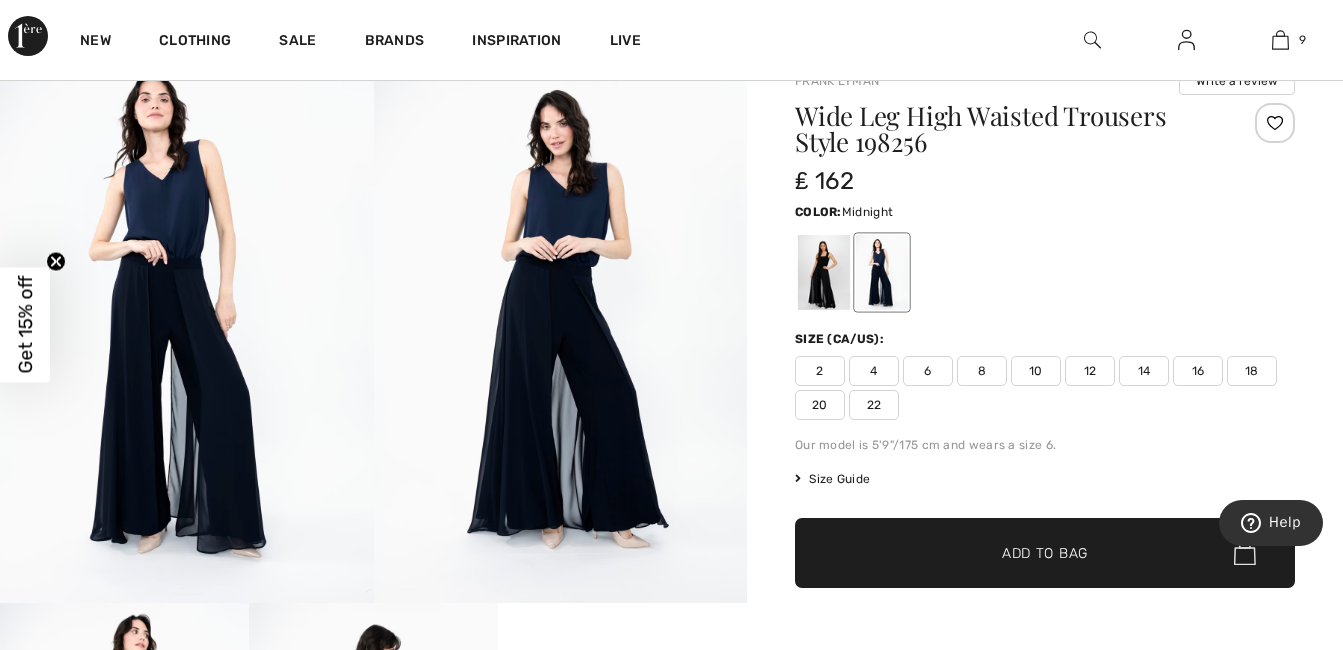 click on "12" at bounding box center (1090, 371) 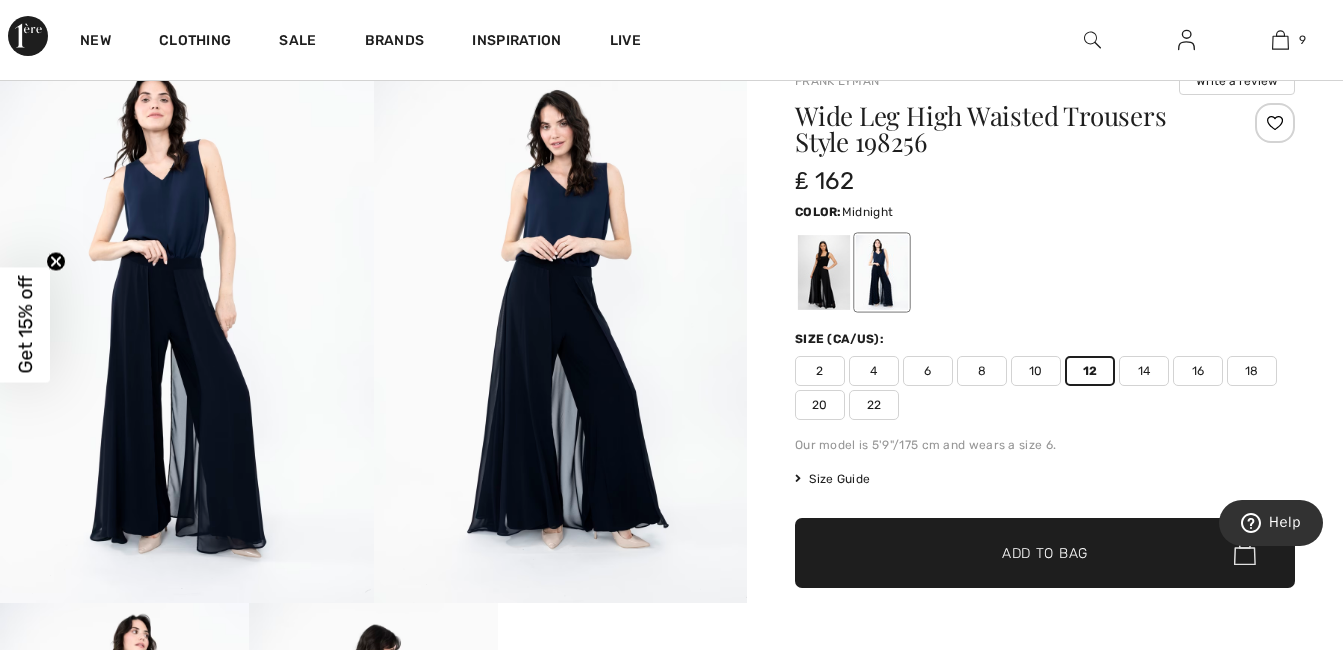 click on "✔ Added to Bag
Add to Bag" at bounding box center [1045, 553] 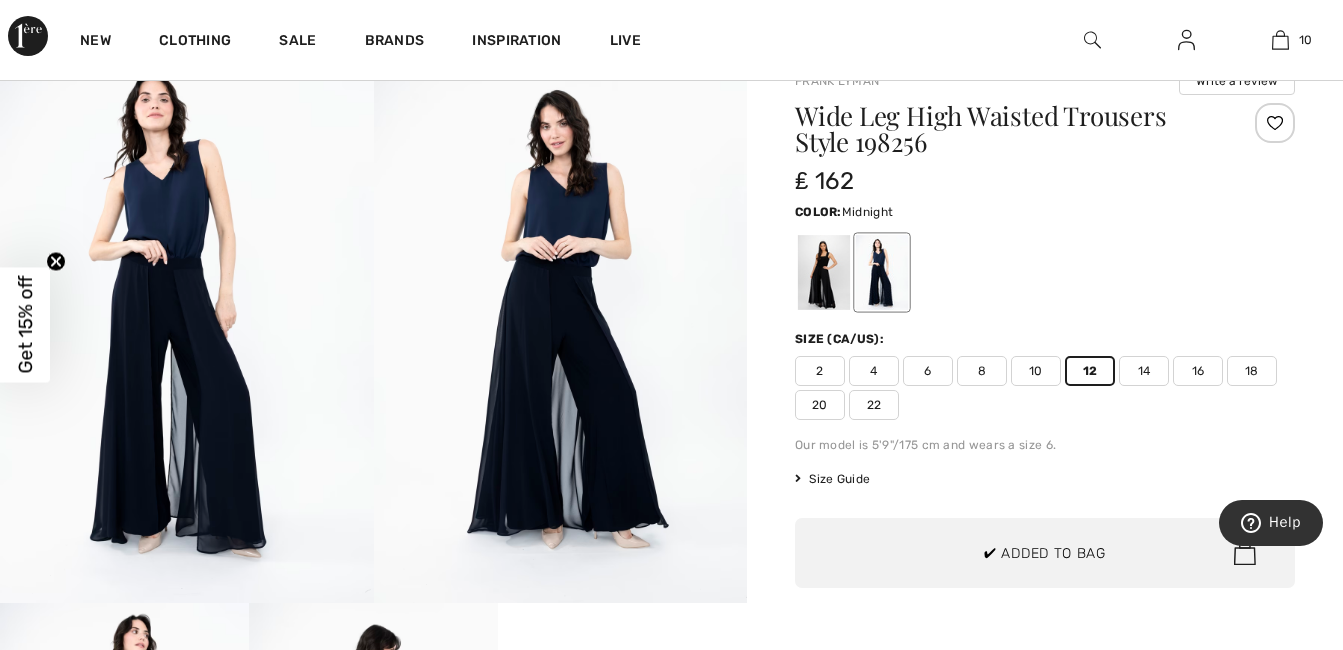 scroll, scrollTop: 0, scrollLeft: 0, axis: both 